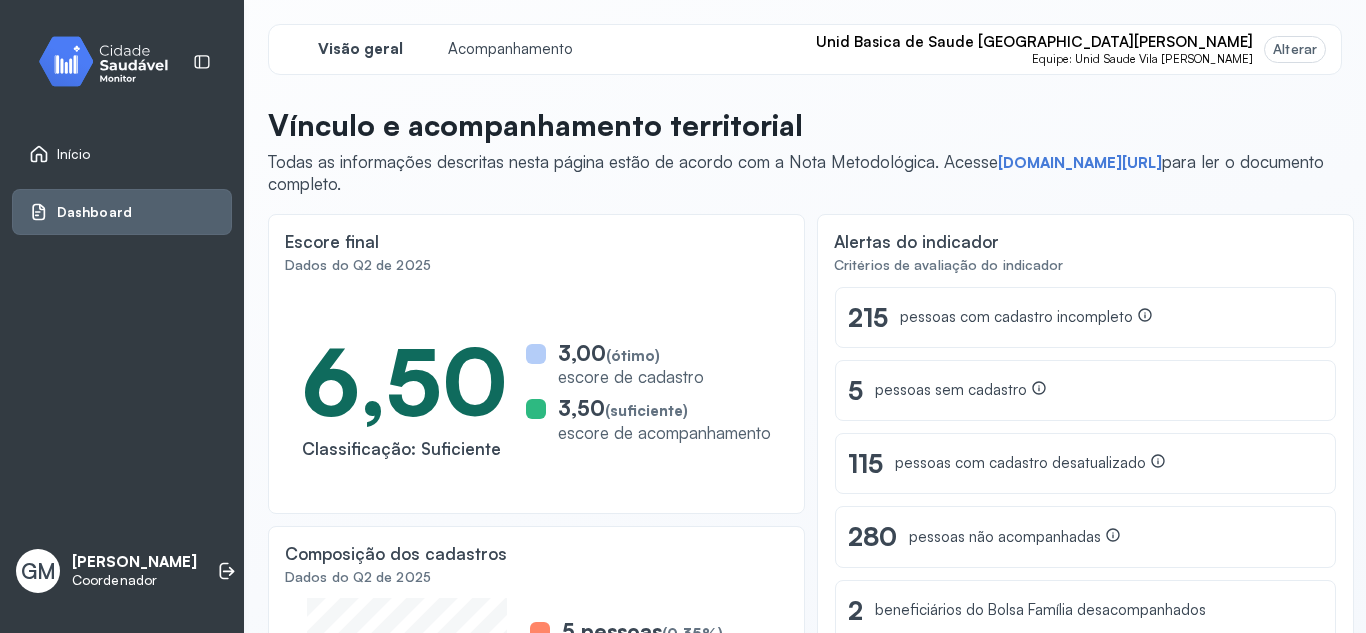 scroll, scrollTop: 0, scrollLeft: 0, axis: both 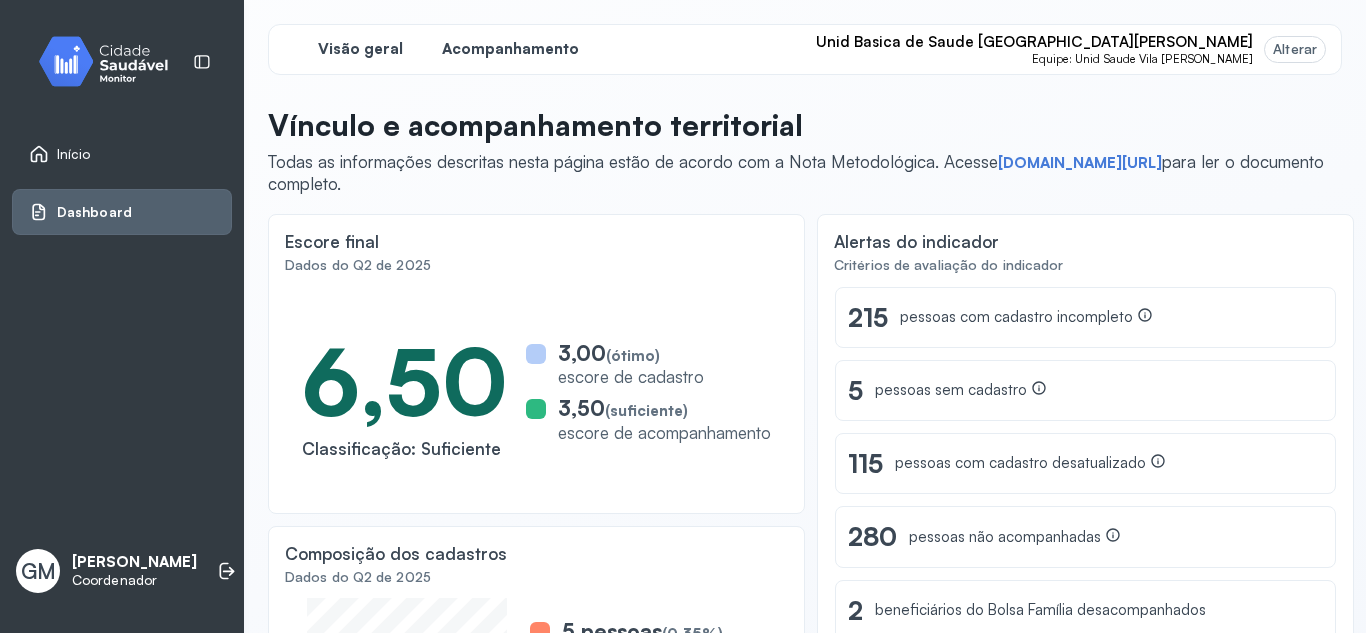 click on "Acompanhamento" at bounding box center [510, 49] 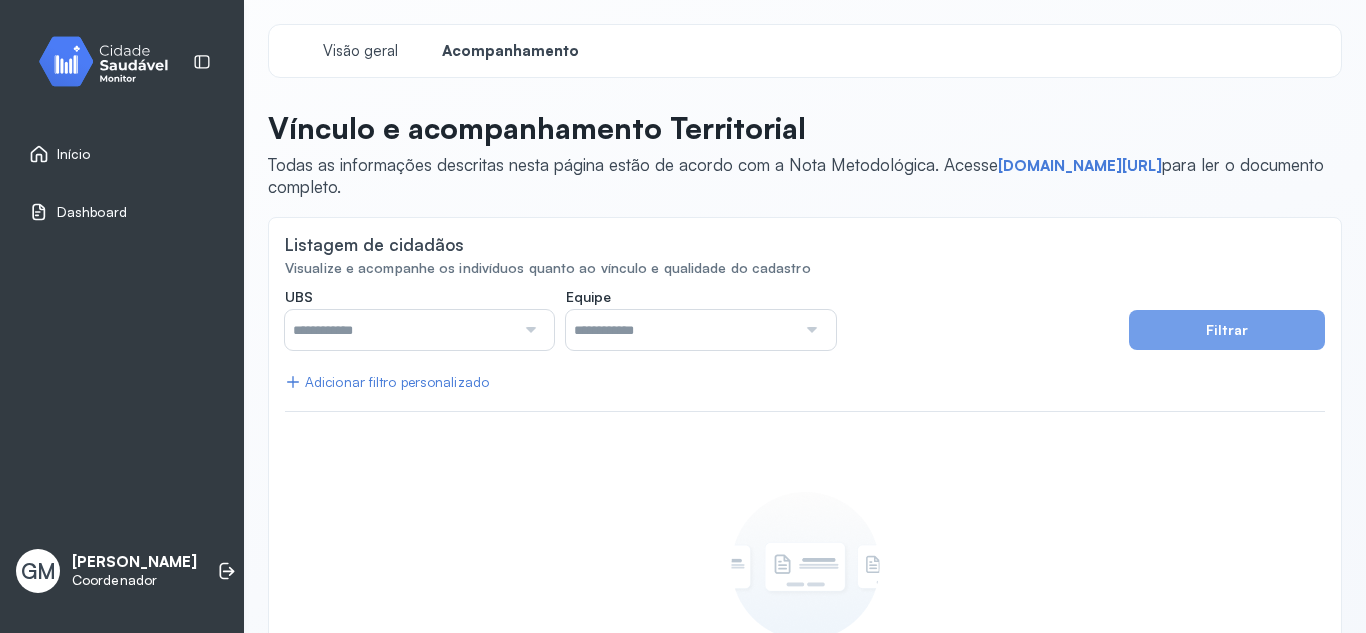 click at bounding box center [528, 330] 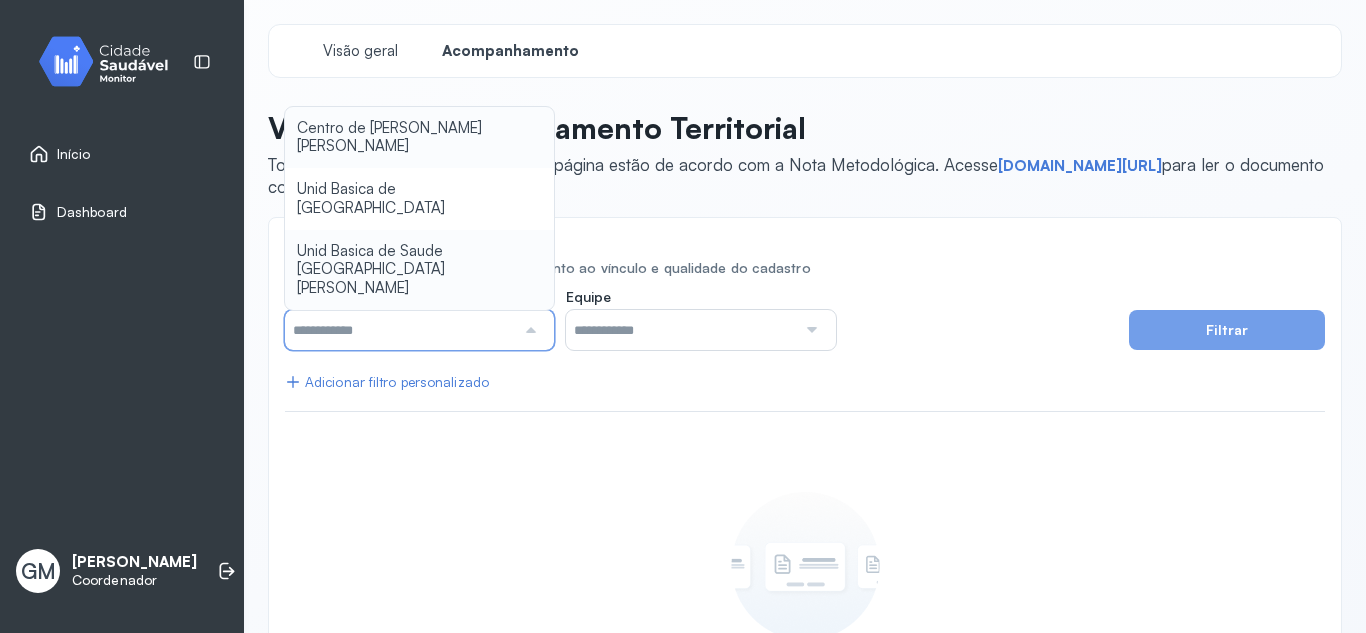 type on "**********" 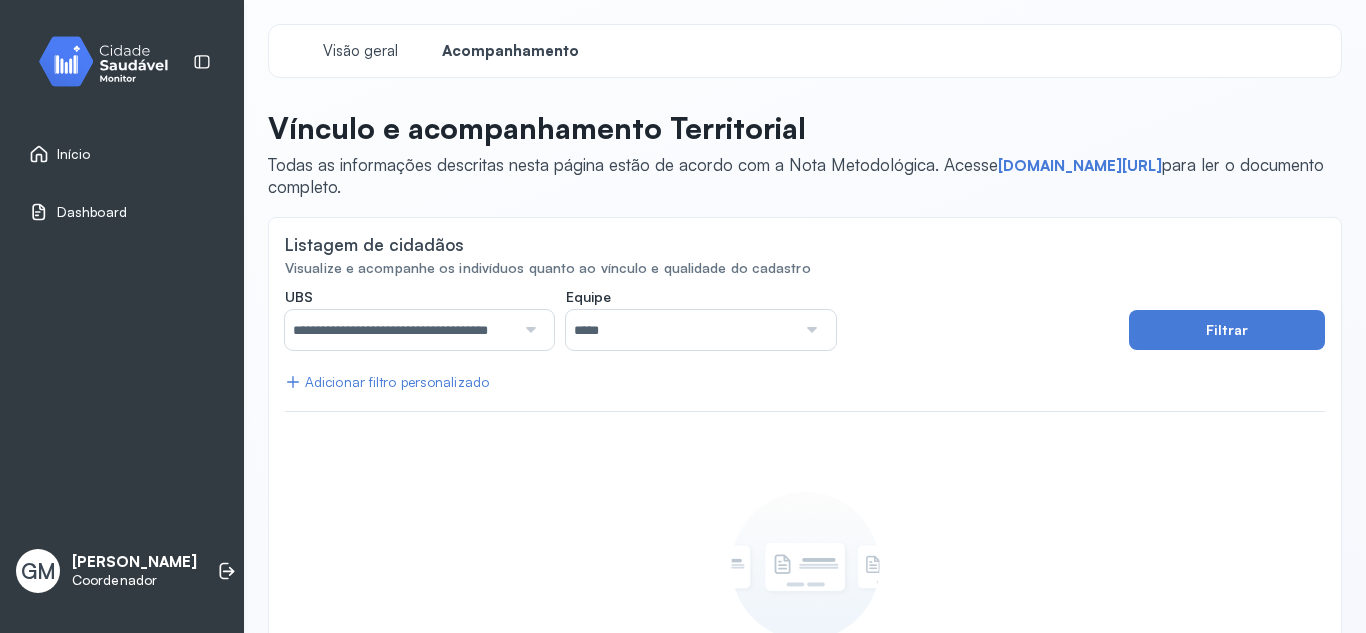 click on "**********" at bounding box center (805, 513) 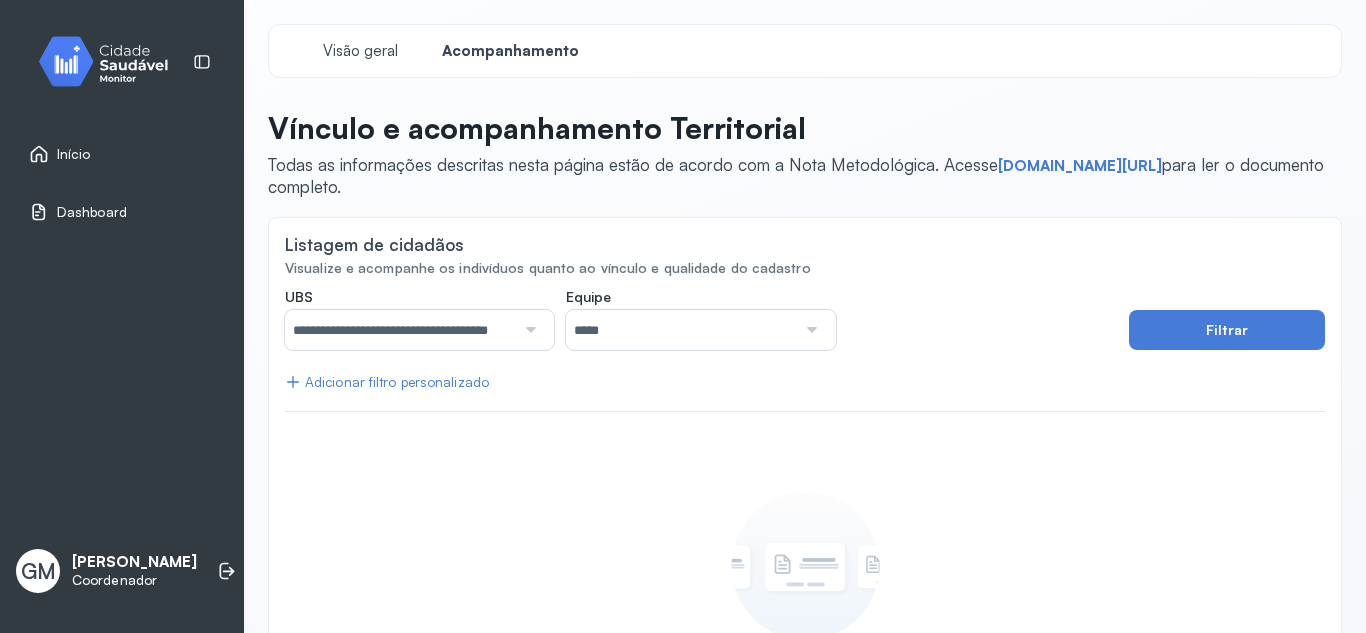 click at bounding box center [809, 330] 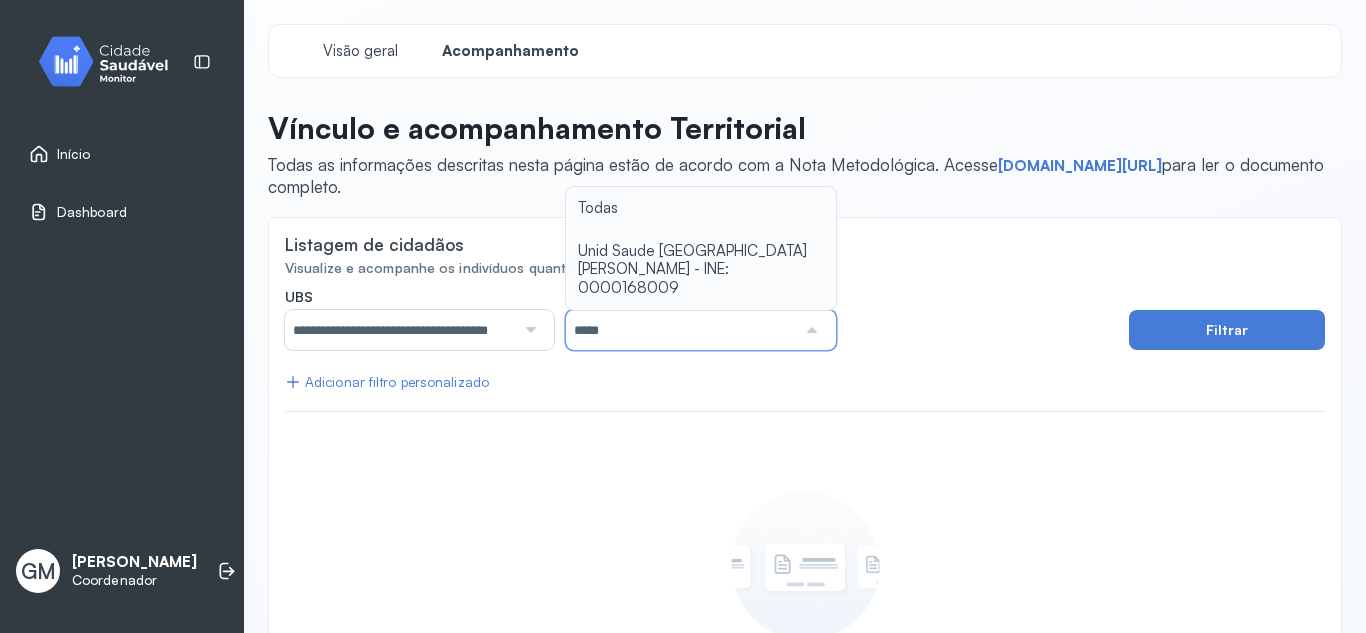 type on "**********" 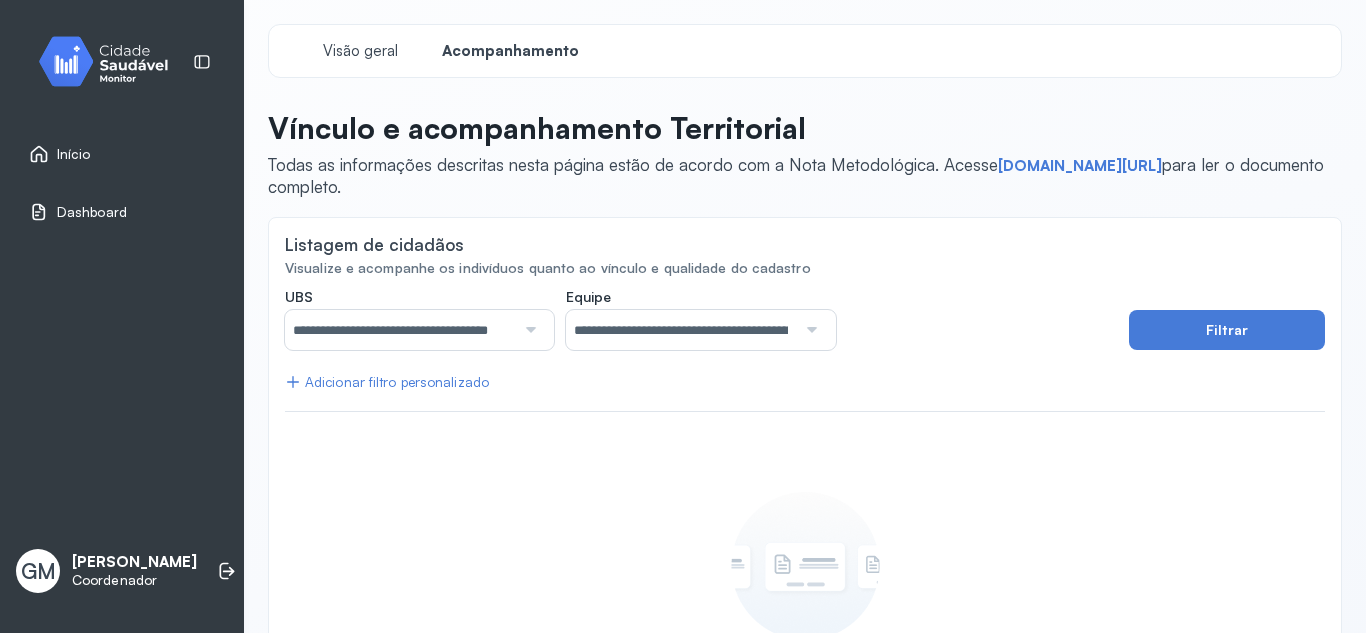 click on "**********" at bounding box center [700, 319] 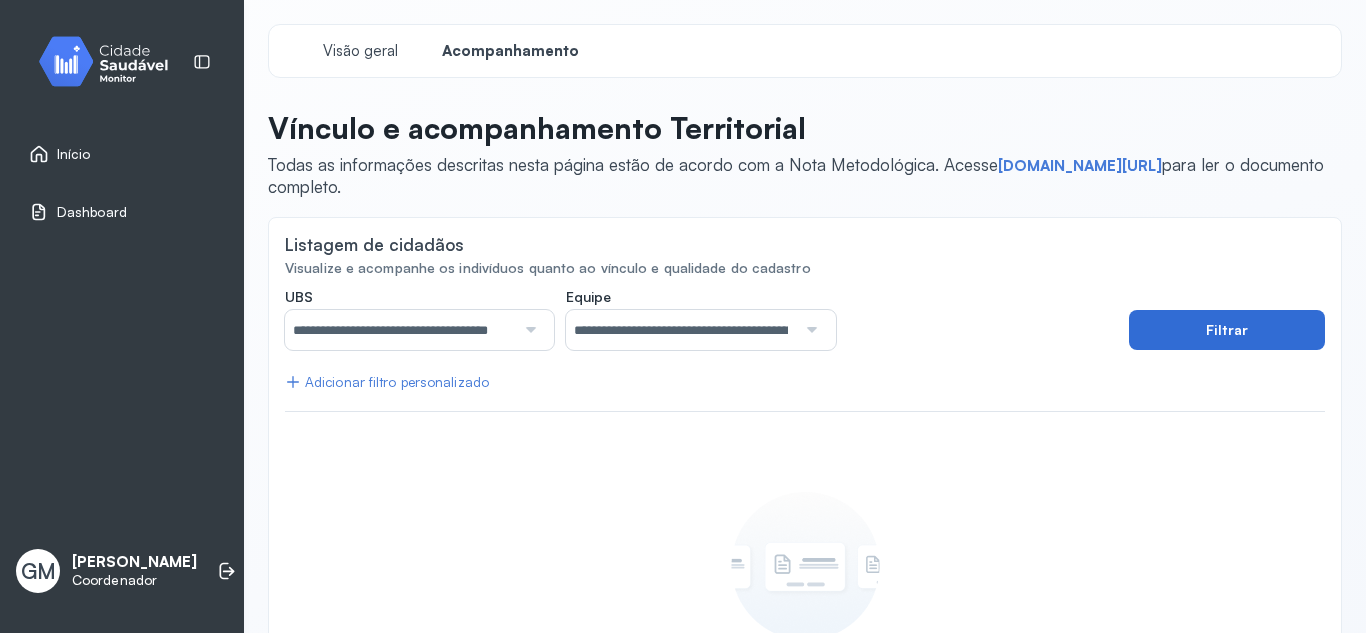 type 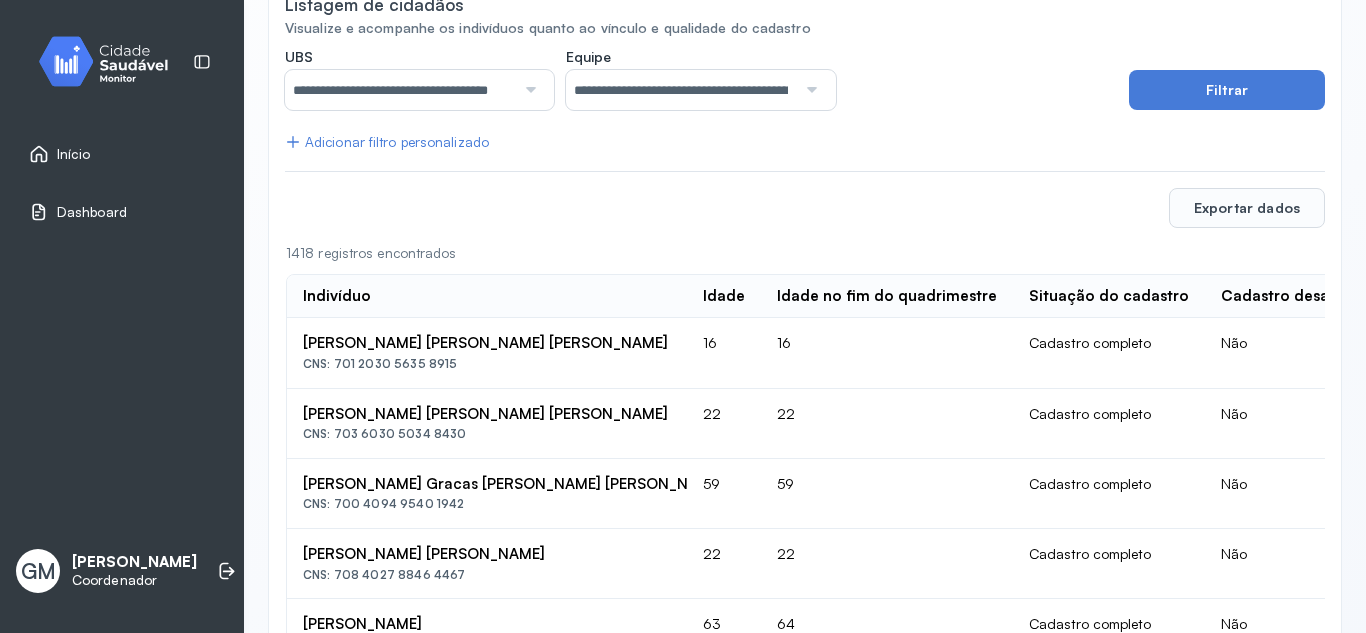 scroll, scrollTop: 360, scrollLeft: 0, axis: vertical 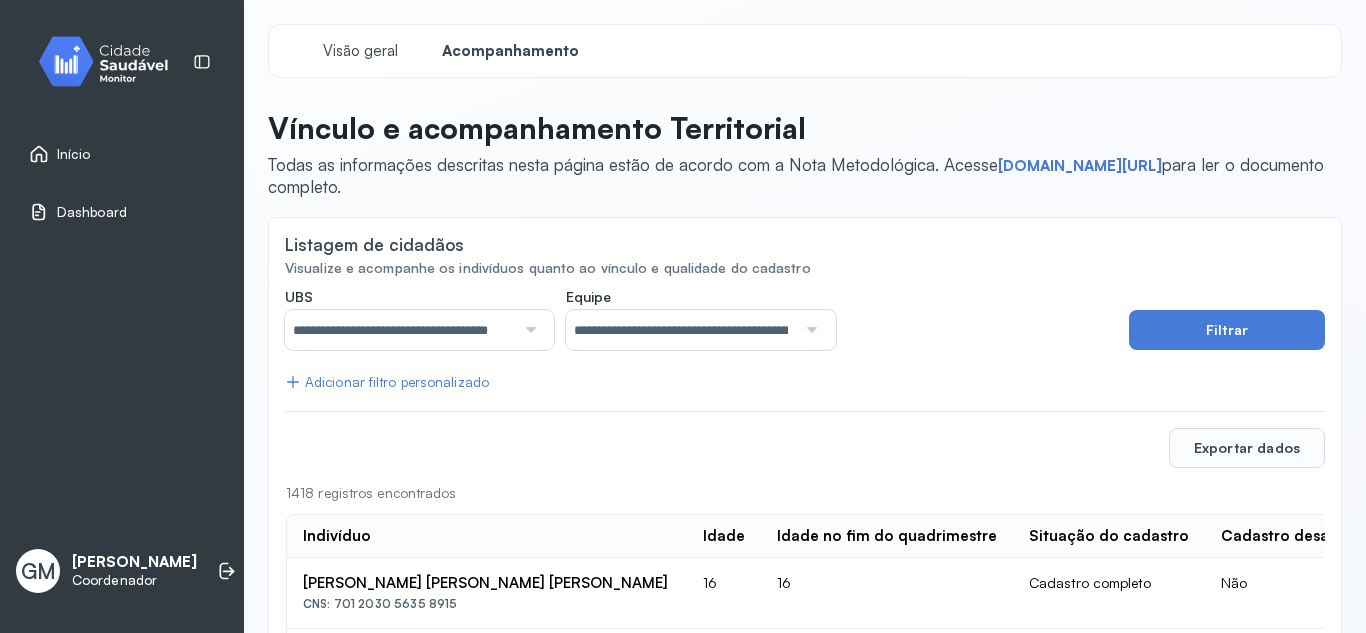click on "Dashboard" at bounding box center (92, 212) 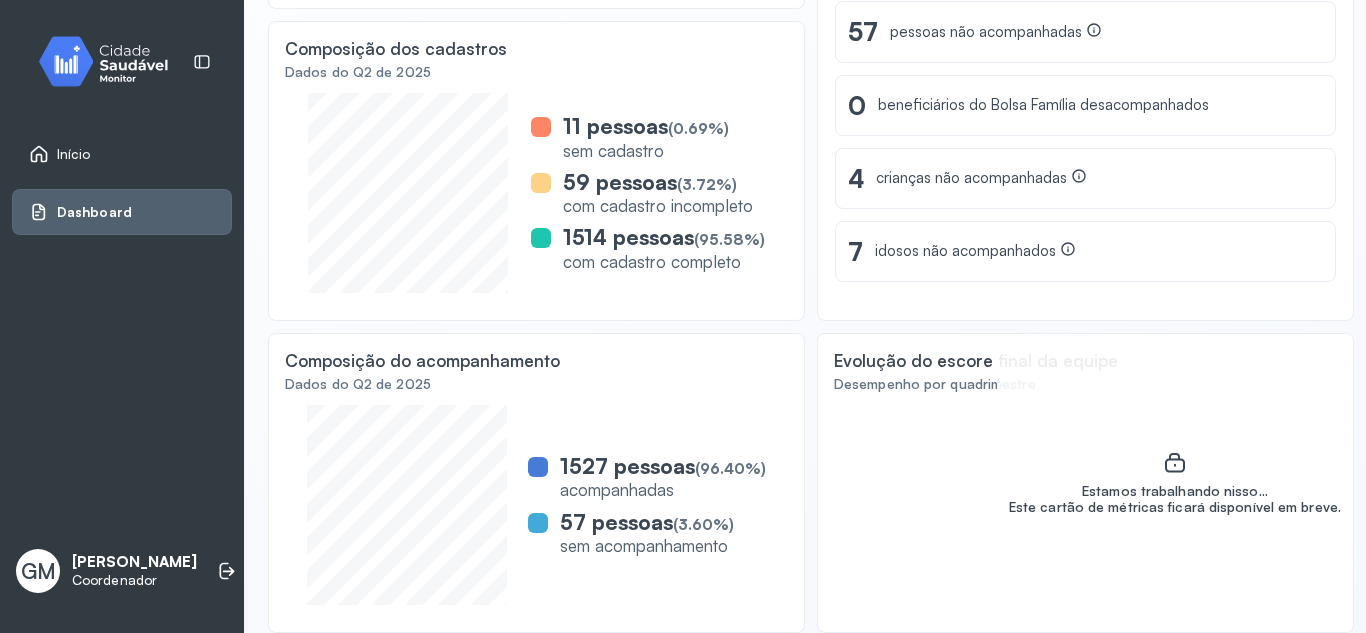scroll, scrollTop: 0, scrollLeft: 0, axis: both 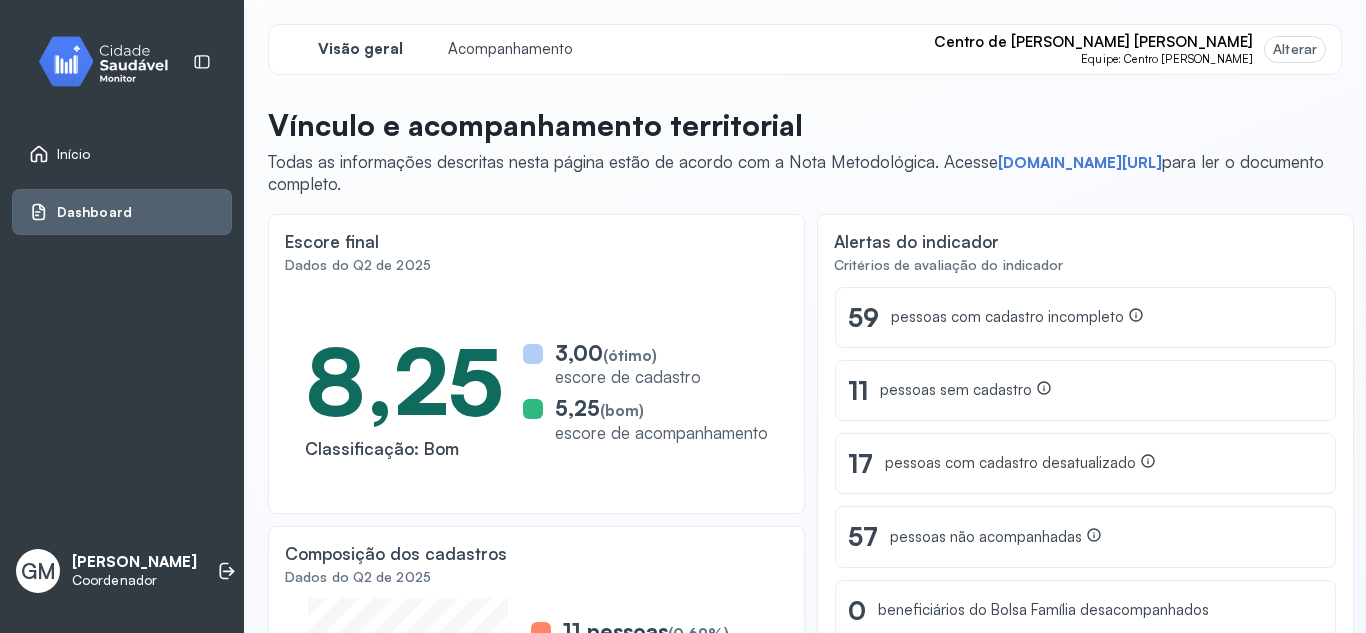 click on "Início" at bounding box center [74, 154] 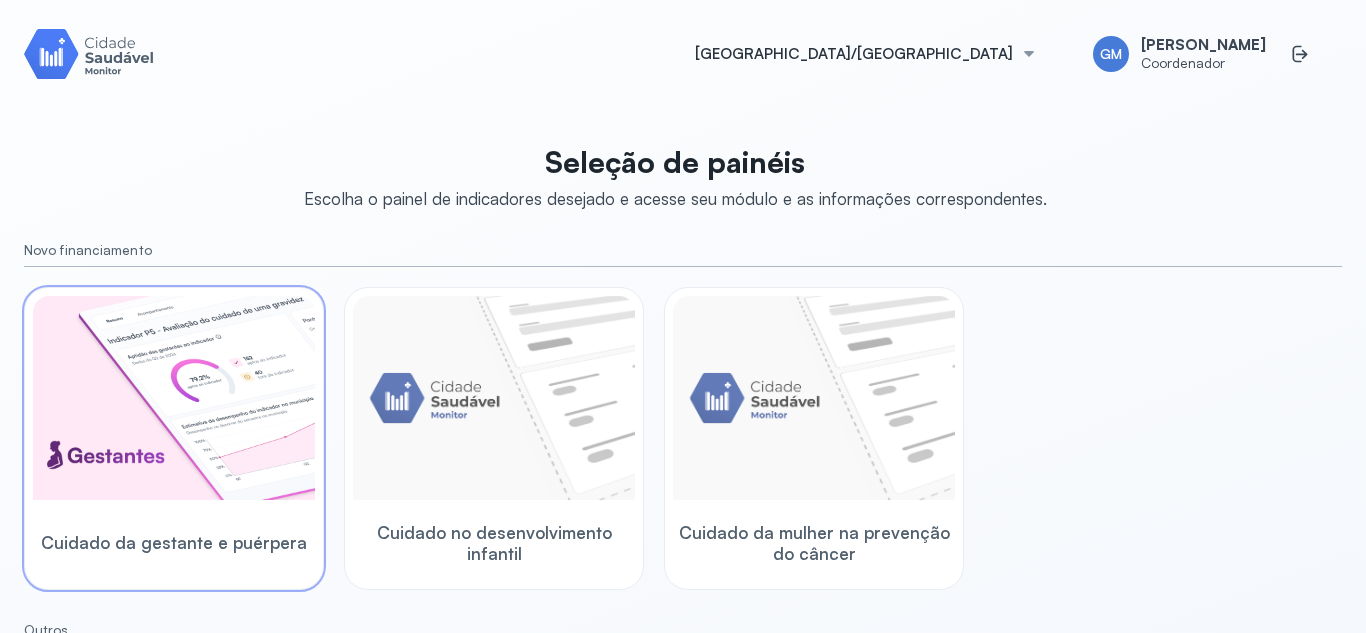 click at bounding box center (174, 398) 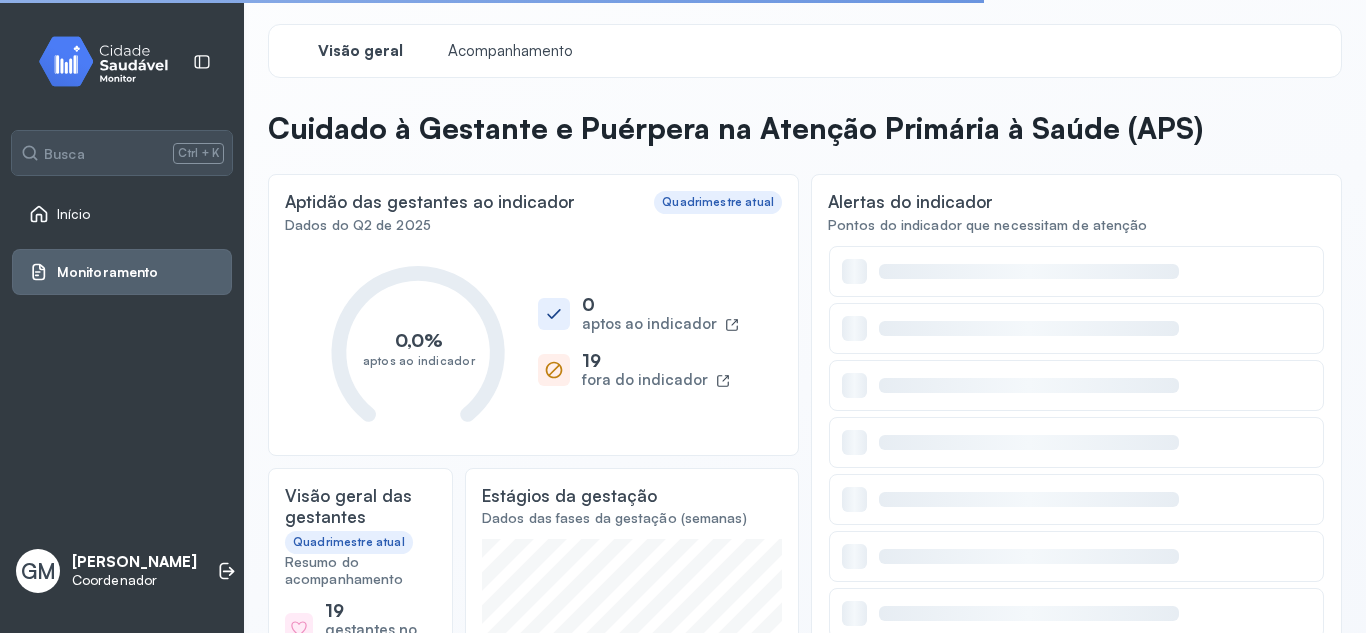 scroll, scrollTop: 357, scrollLeft: 0, axis: vertical 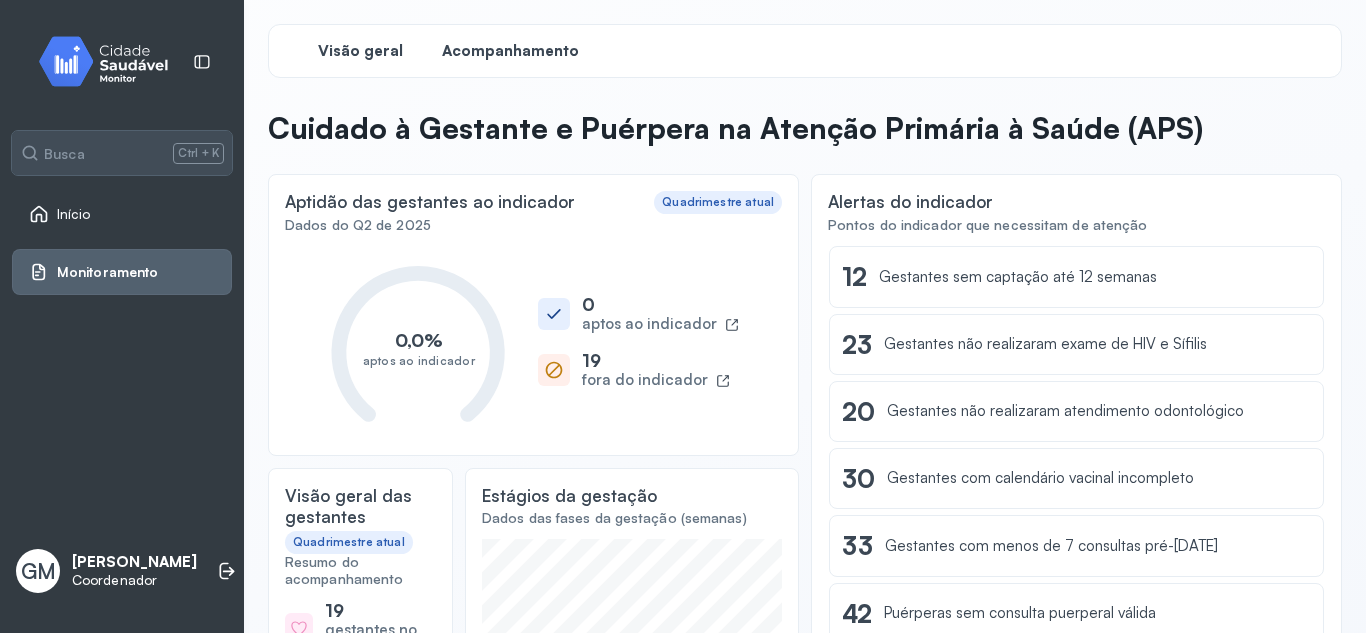 click on "Acompanhamento" at bounding box center (510, 51) 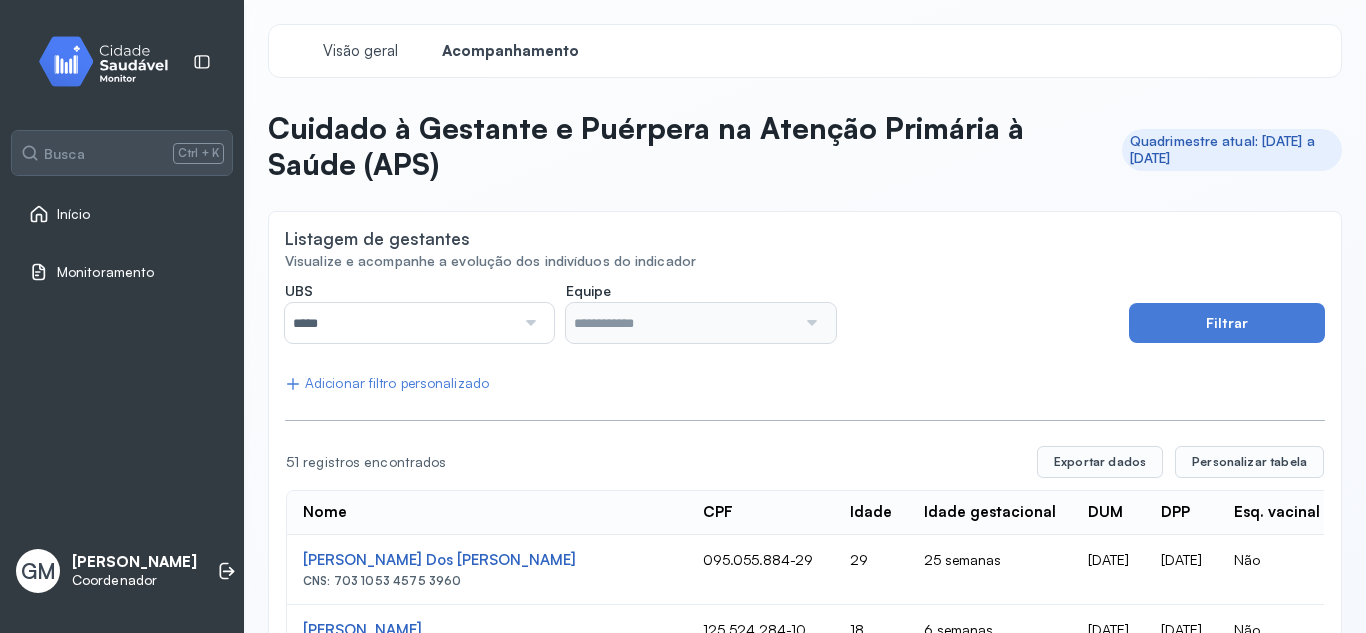 click at bounding box center (528, 323) 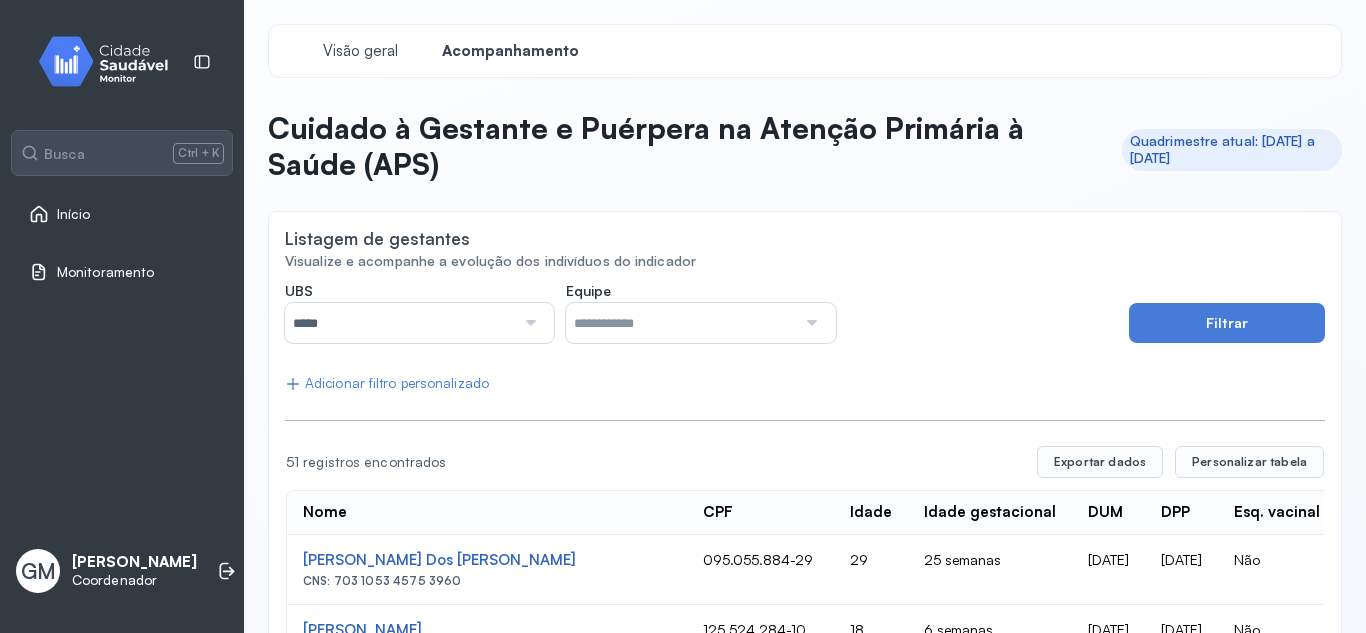 type on "**********" 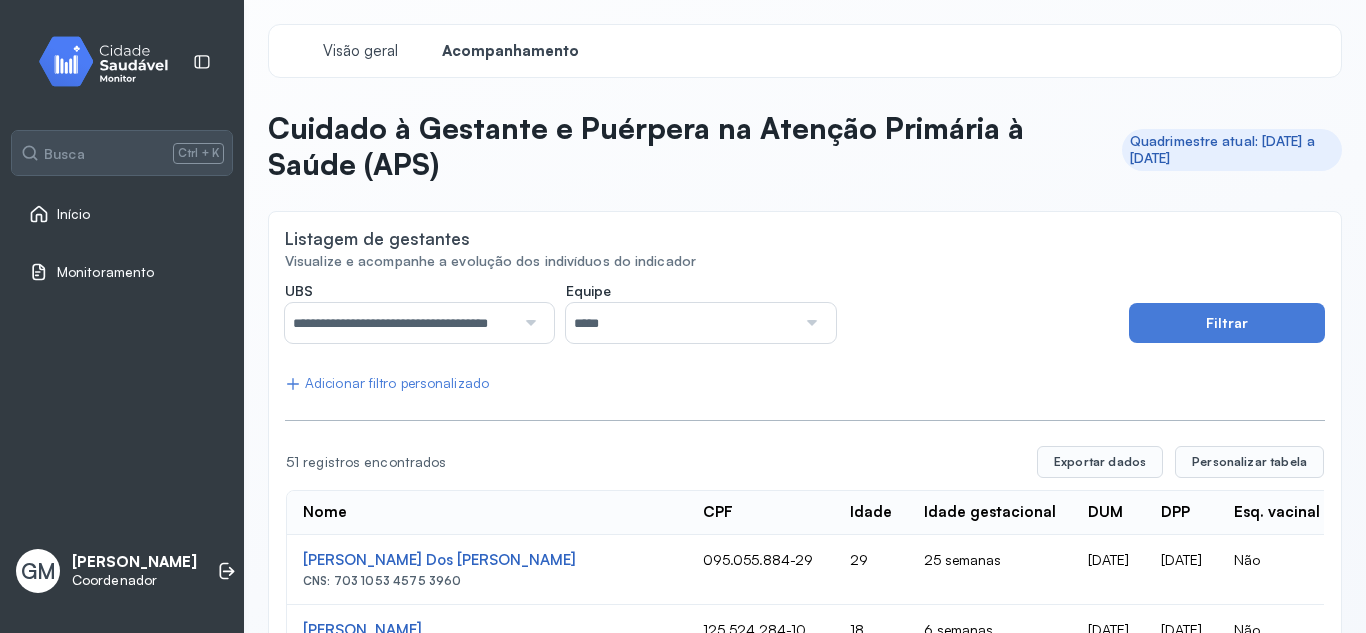 click on "**********" 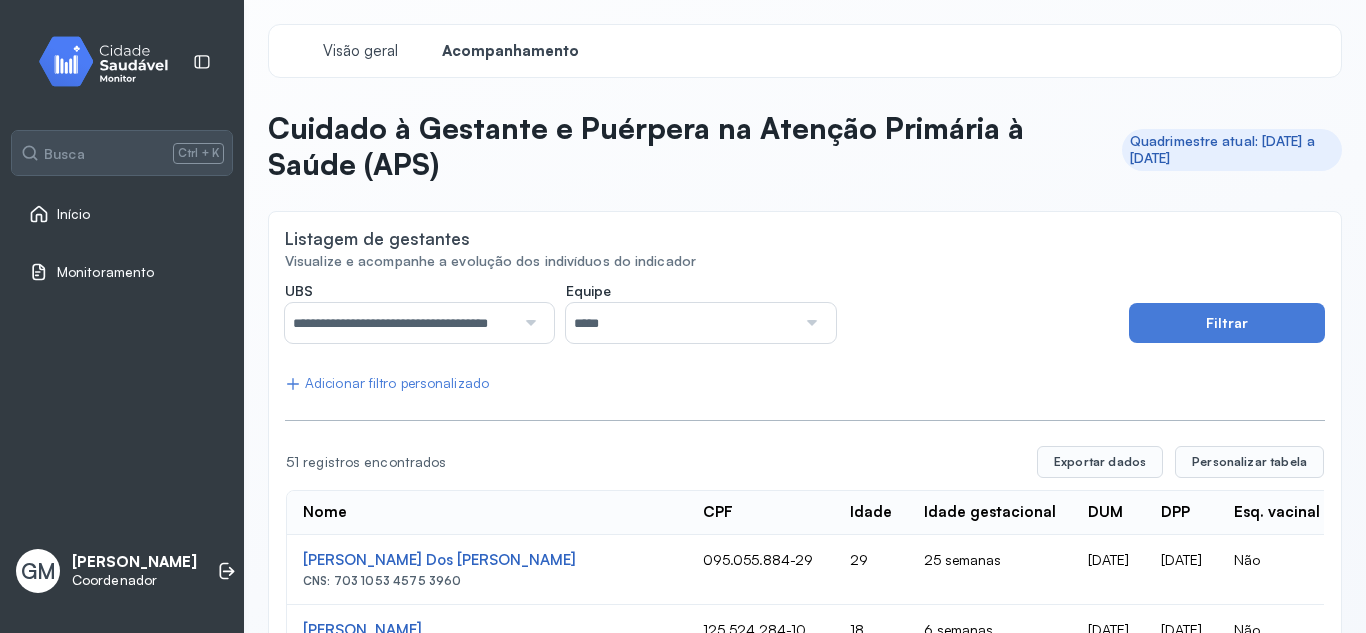 click at bounding box center [809, 323] 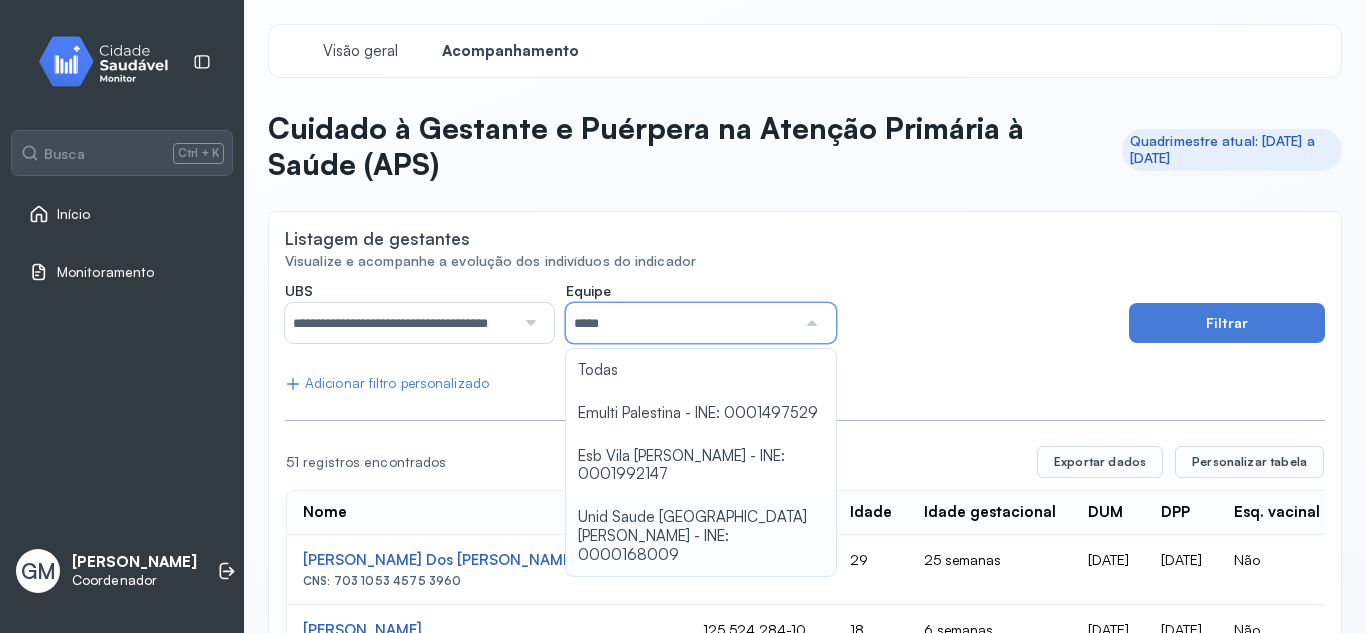 type on "**********" 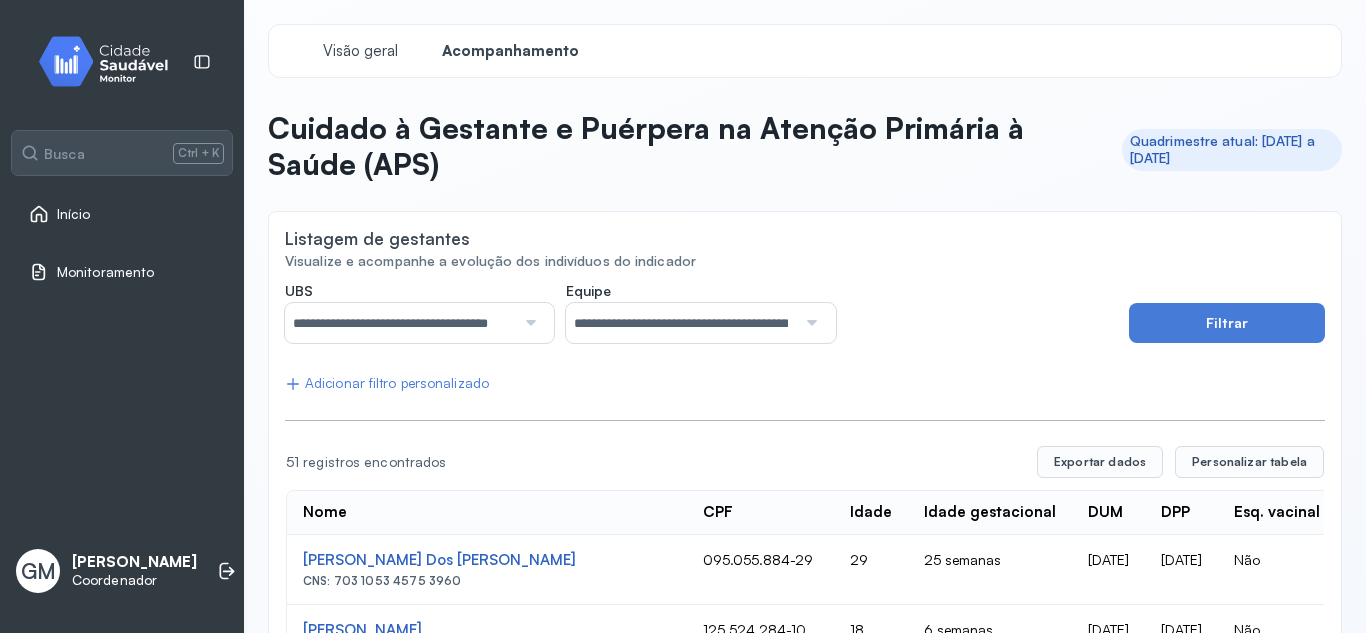 click on "**********" 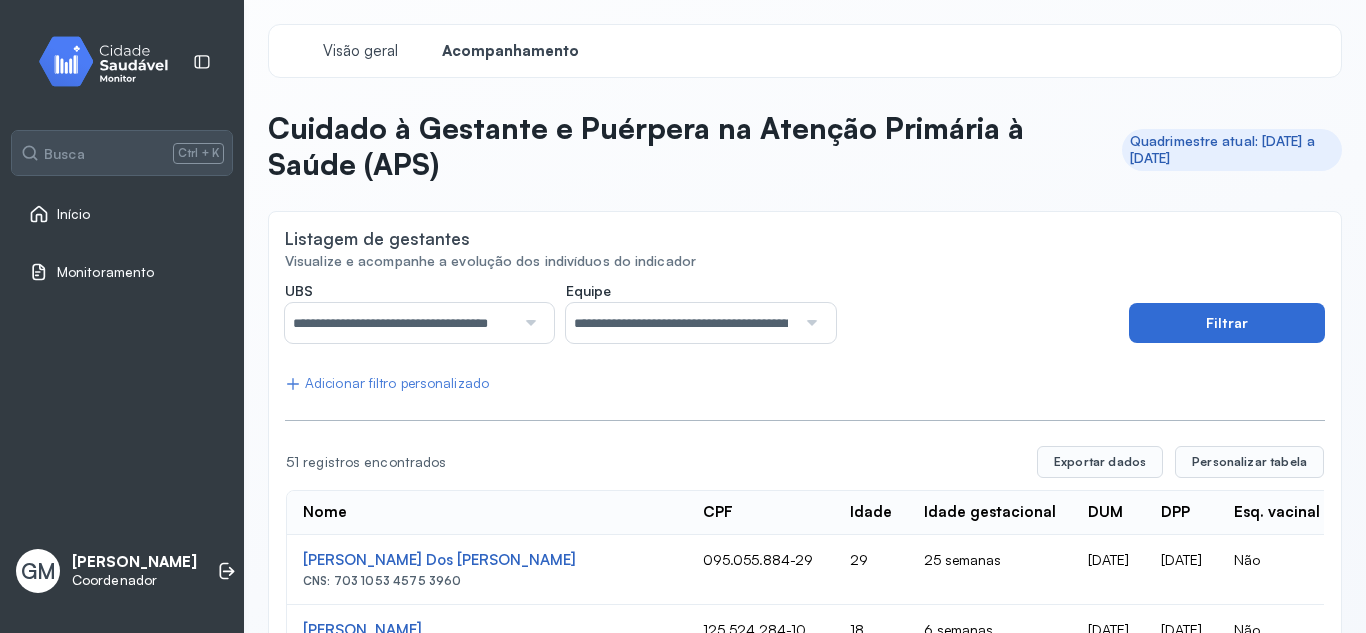 type 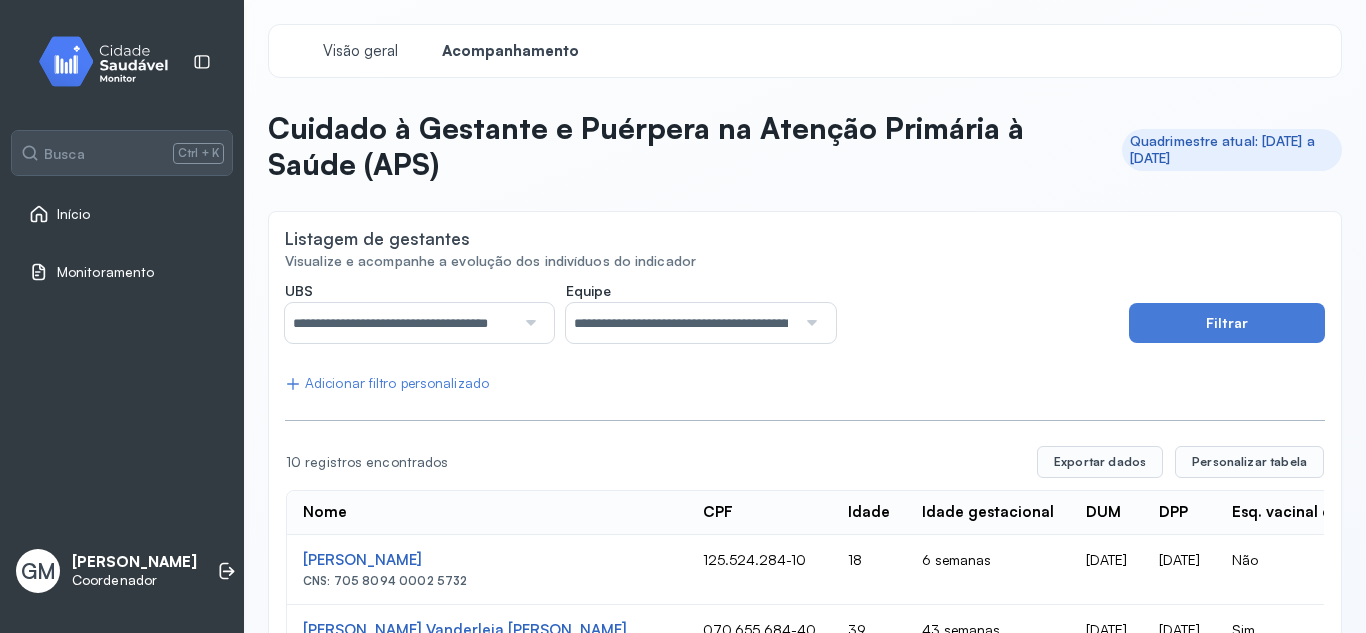 scroll, scrollTop: 262, scrollLeft: 0, axis: vertical 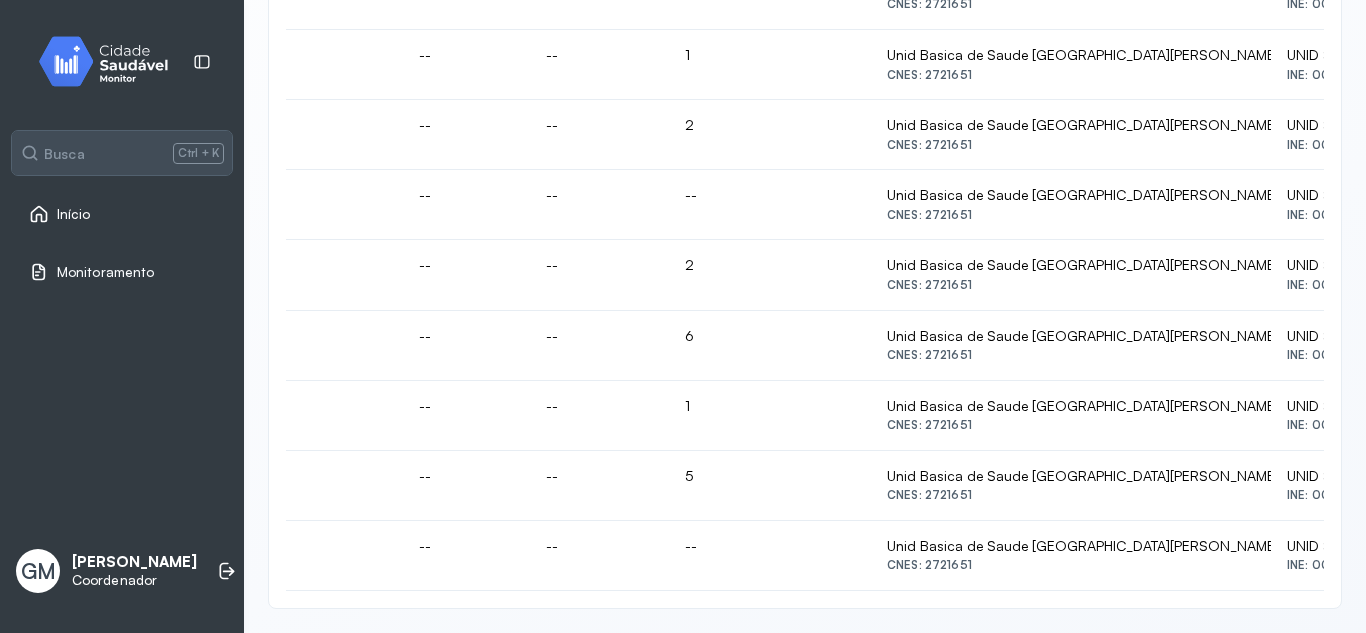 click on "Início" at bounding box center [74, 214] 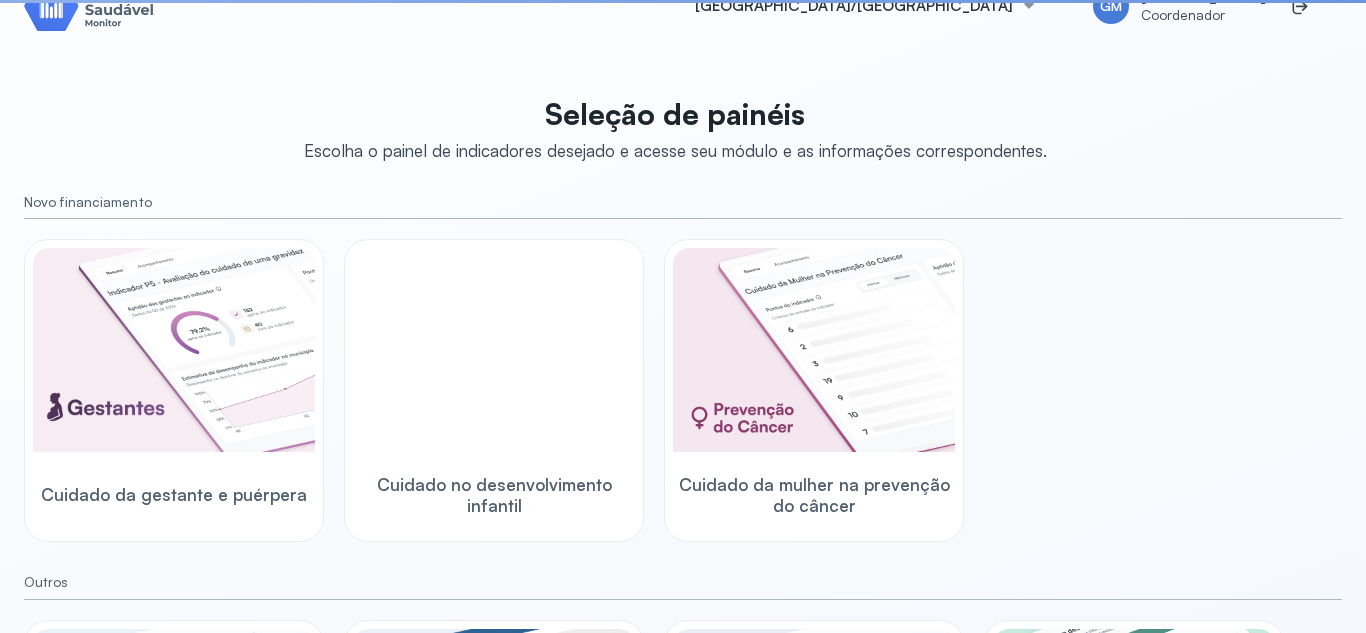 scroll, scrollTop: 660, scrollLeft: 0, axis: vertical 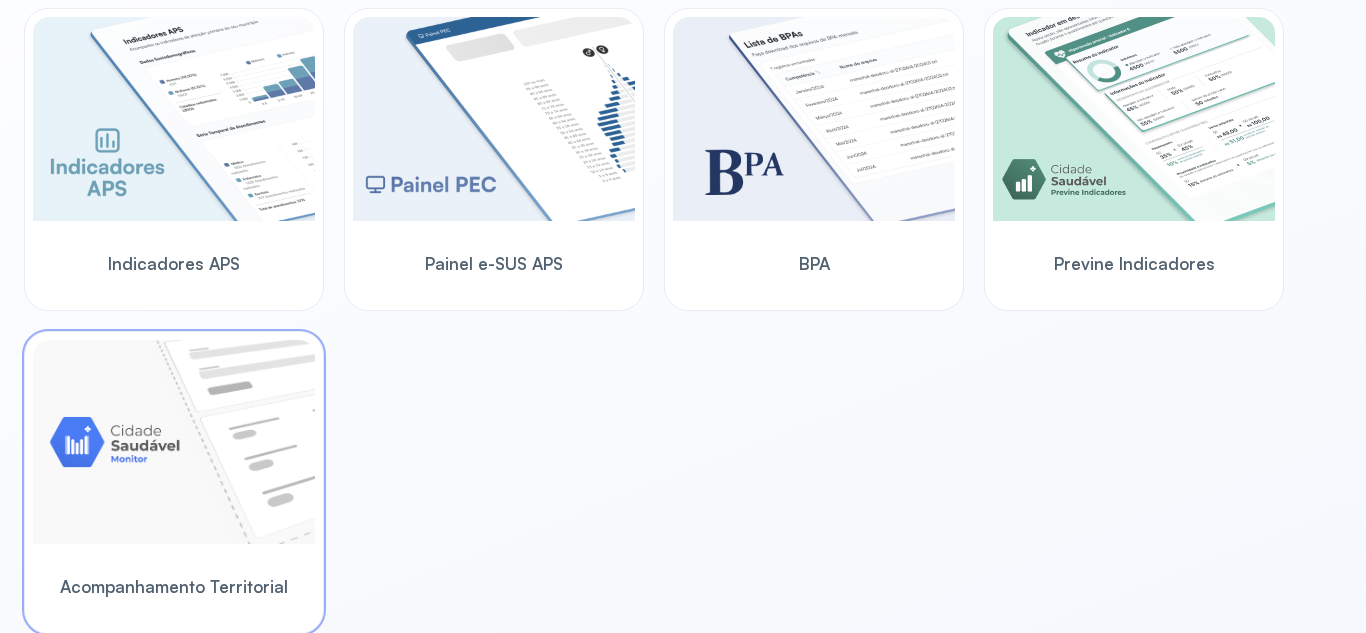 click at bounding box center (174, 442) 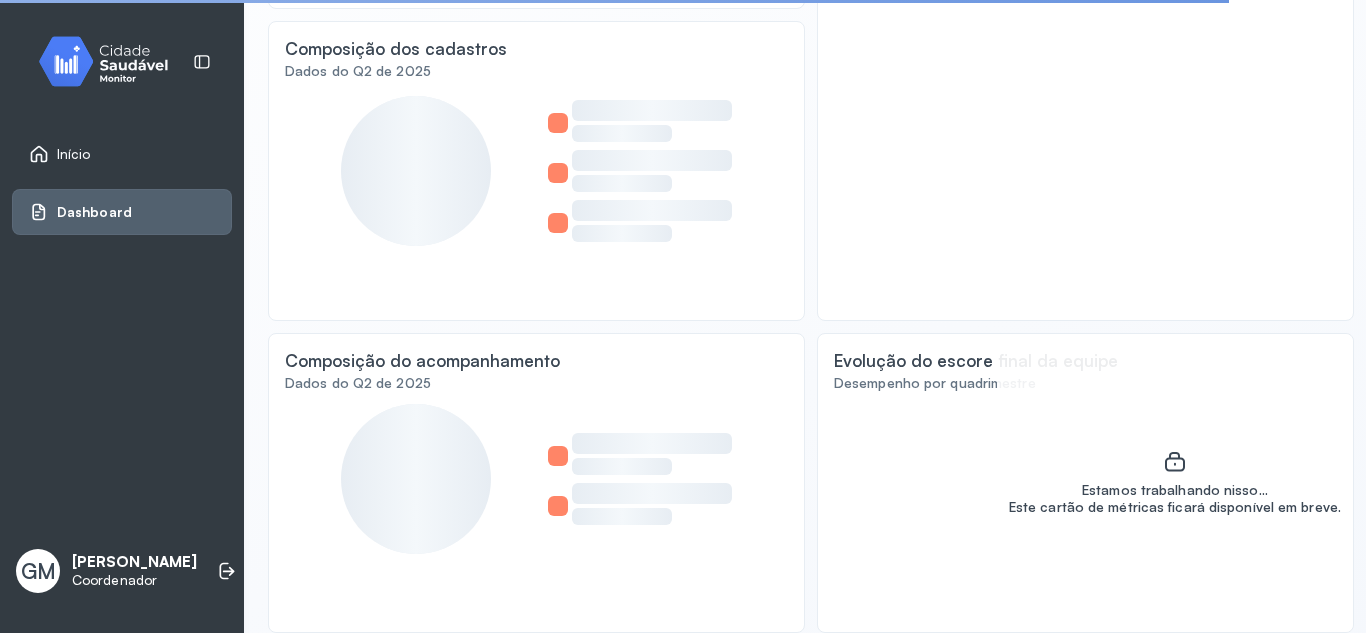 scroll, scrollTop: 505, scrollLeft: 0, axis: vertical 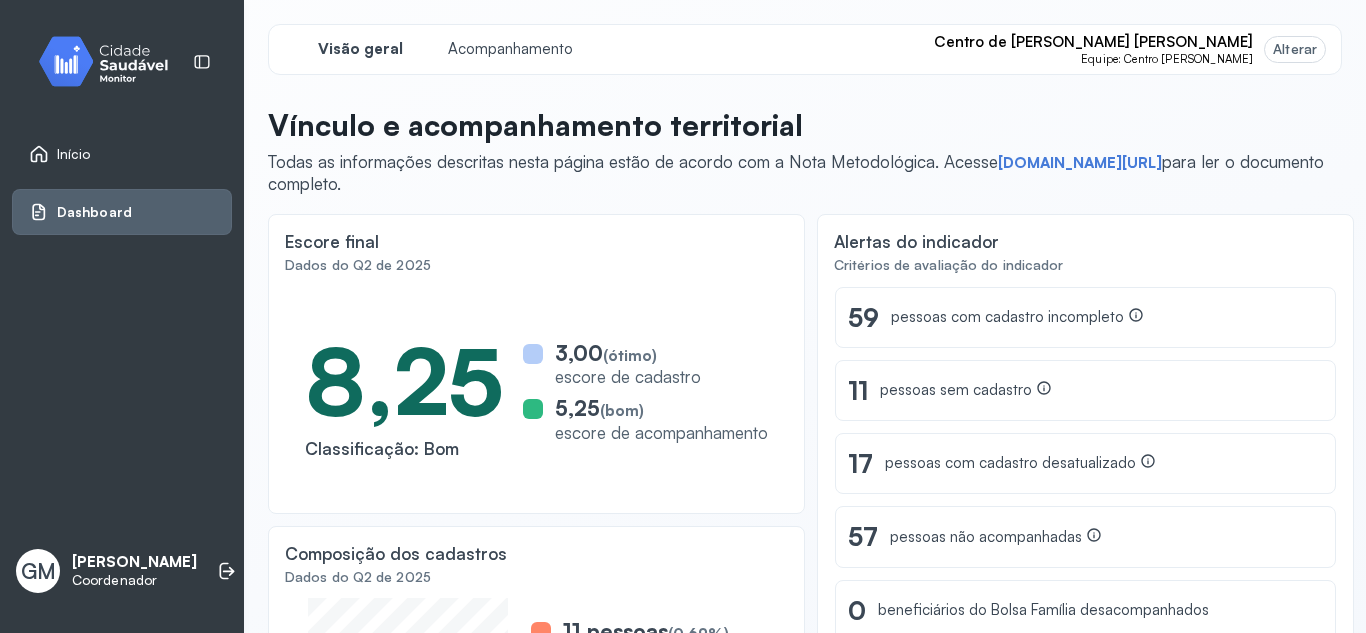 click on "Alterar" at bounding box center [1295, 49] 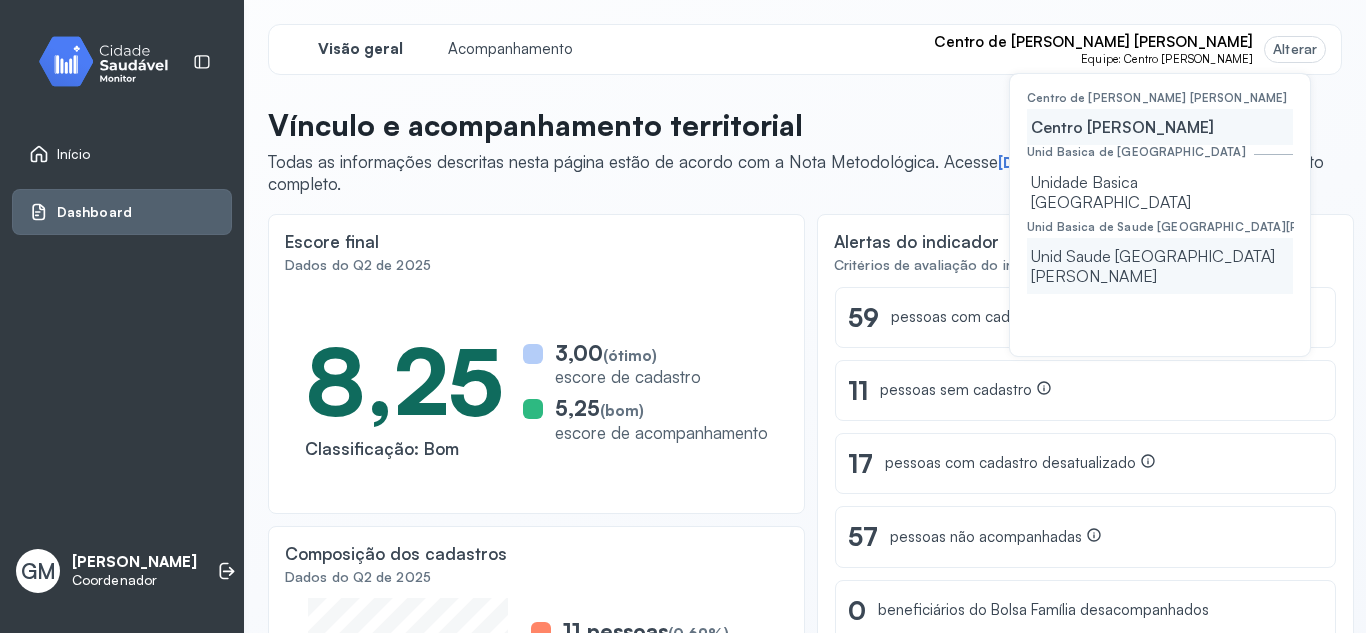 click on "Unid Saude [GEOGRAPHIC_DATA]" 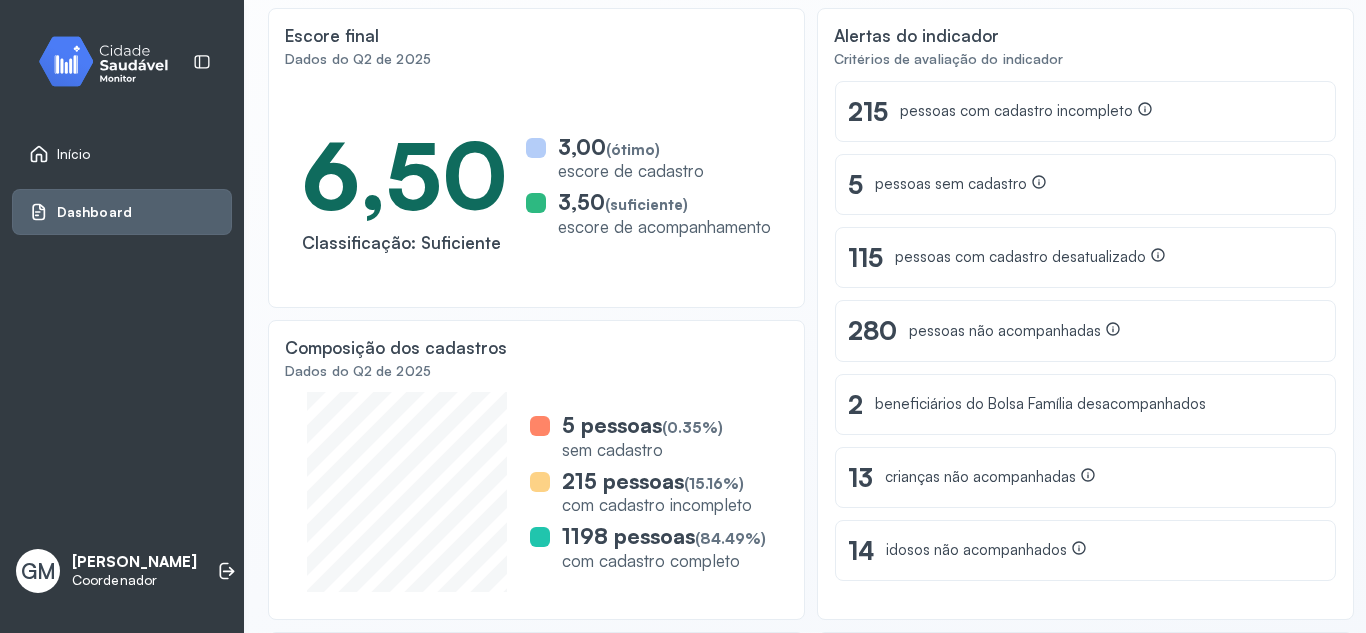scroll, scrollTop: 234, scrollLeft: 0, axis: vertical 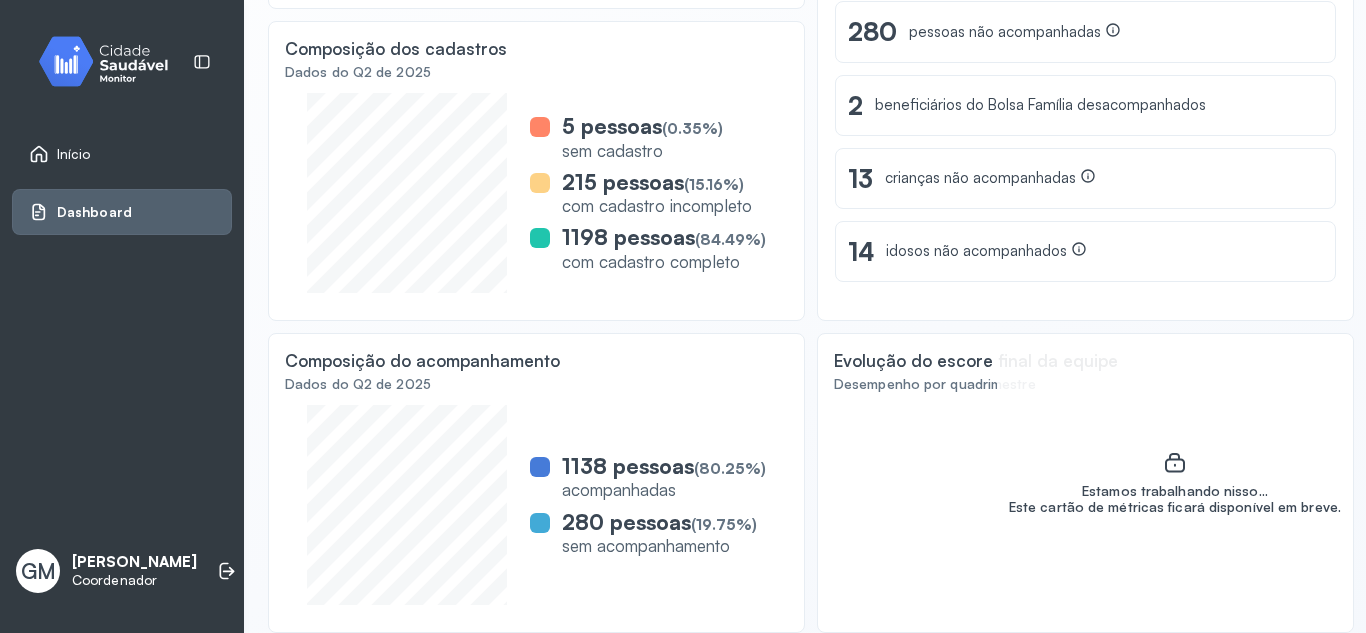 click on "(19.75%)" at bounding box center [724, 524] 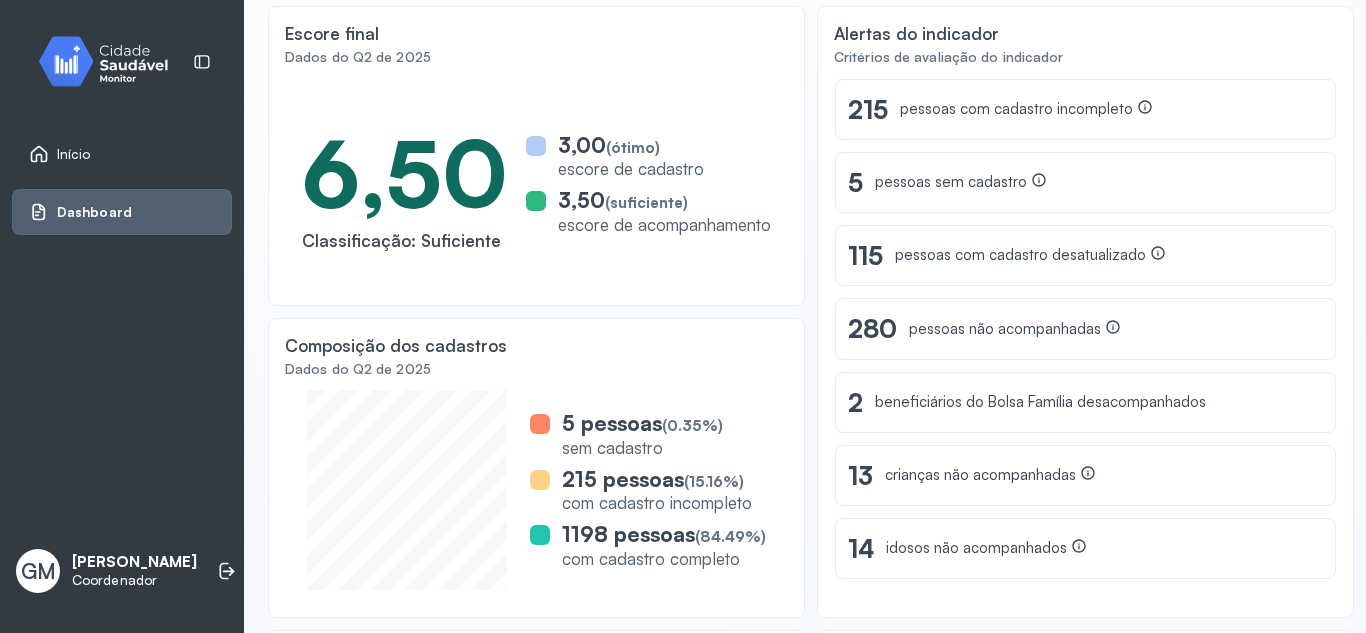 scroll, scrollTop: 200, scrollLeft: 0, axis: vertical 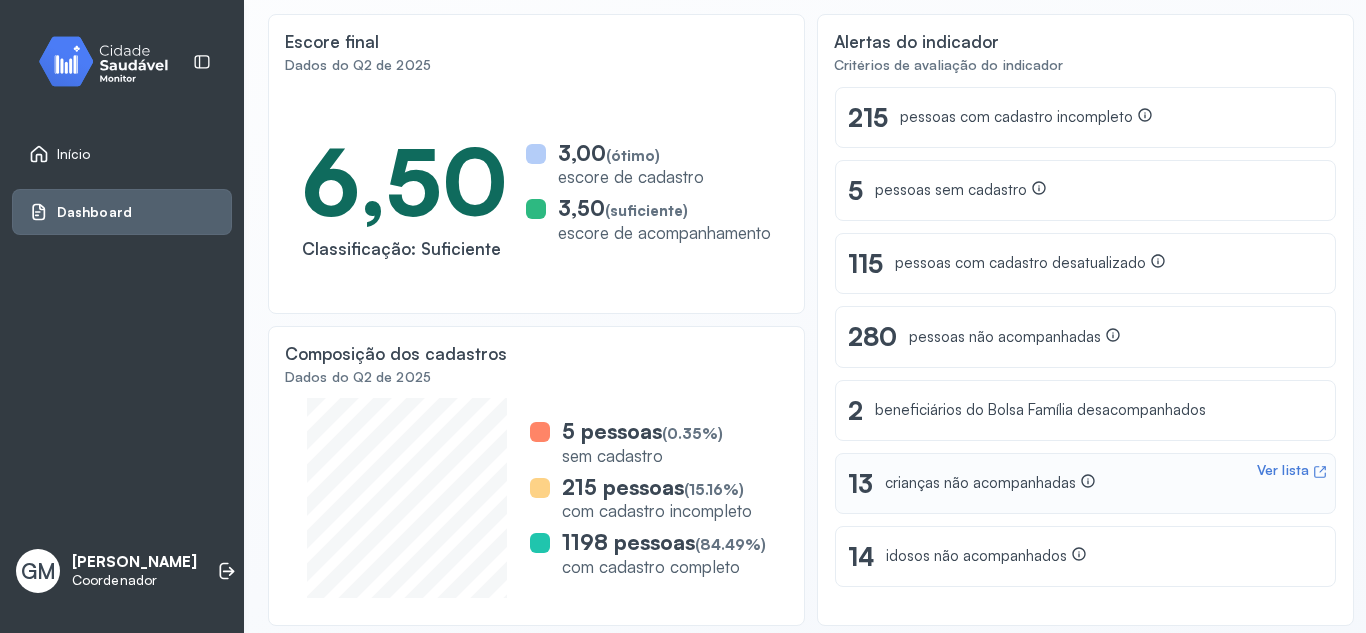 click on "Ver lista  13 crianças não acompanhadas" at bounding box center [1085, 483] 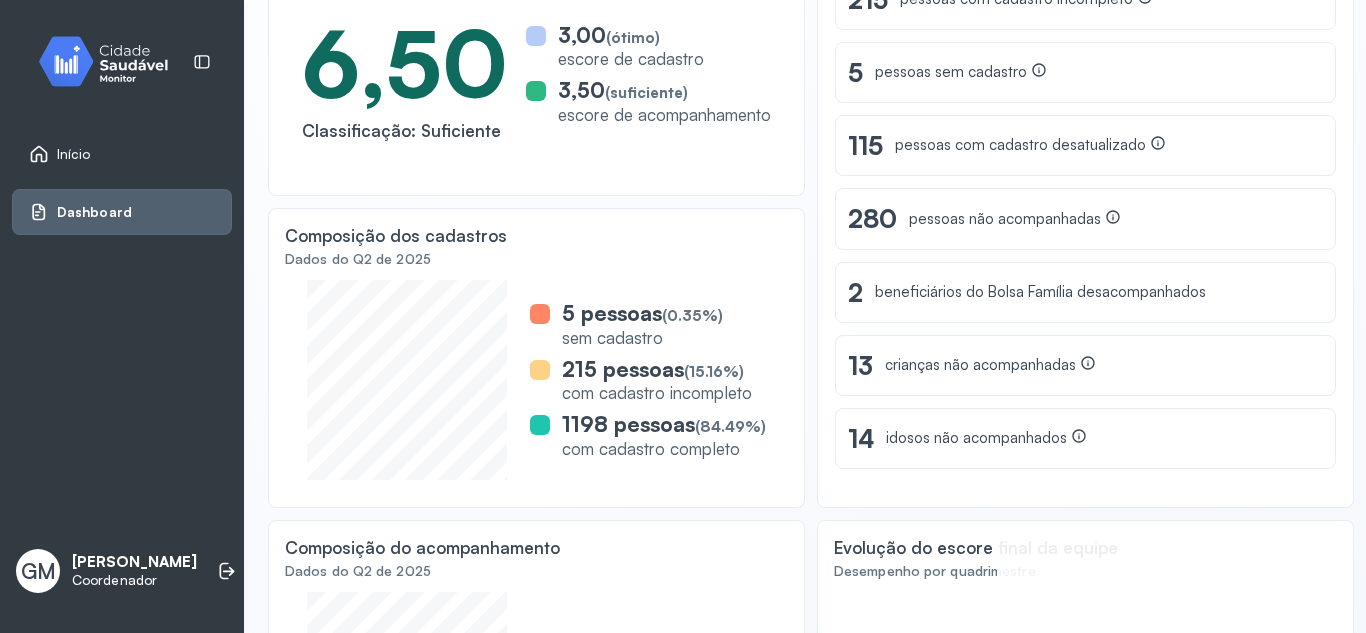 scroll, scrollTop: 311, scrollLeft: 0, axis: vertical 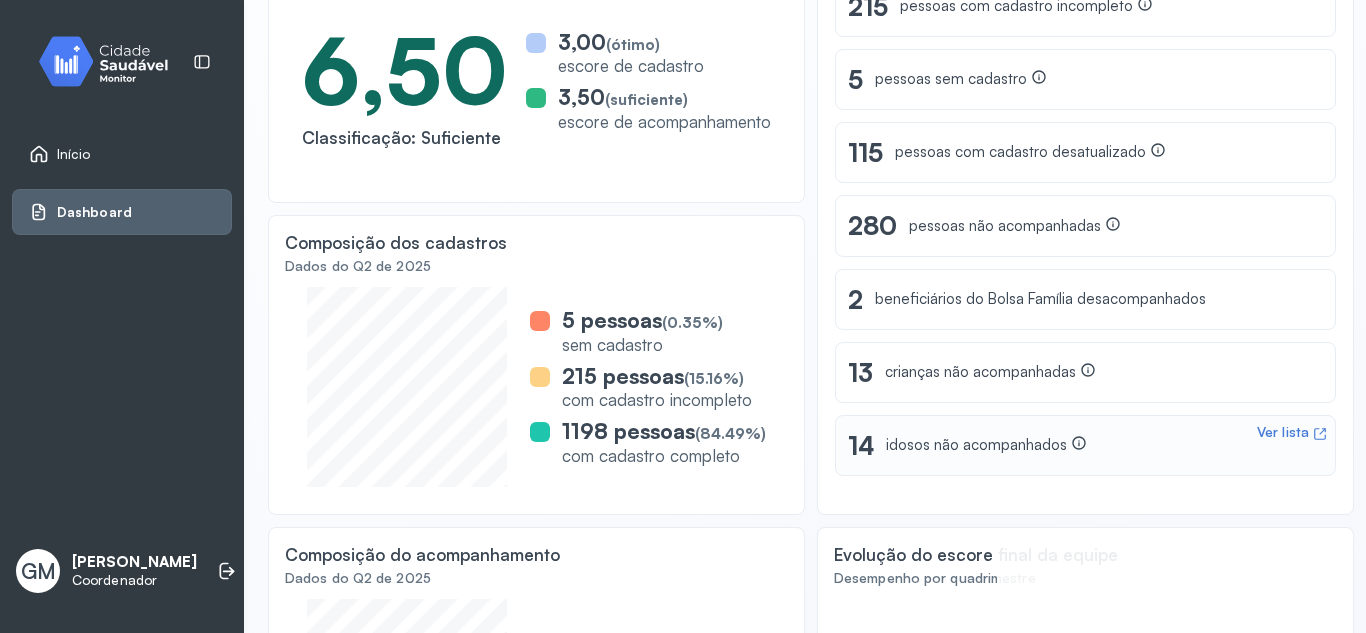 click on "Ver lista  14 idosos não acompanhados" at bounding box center [1085, 445] 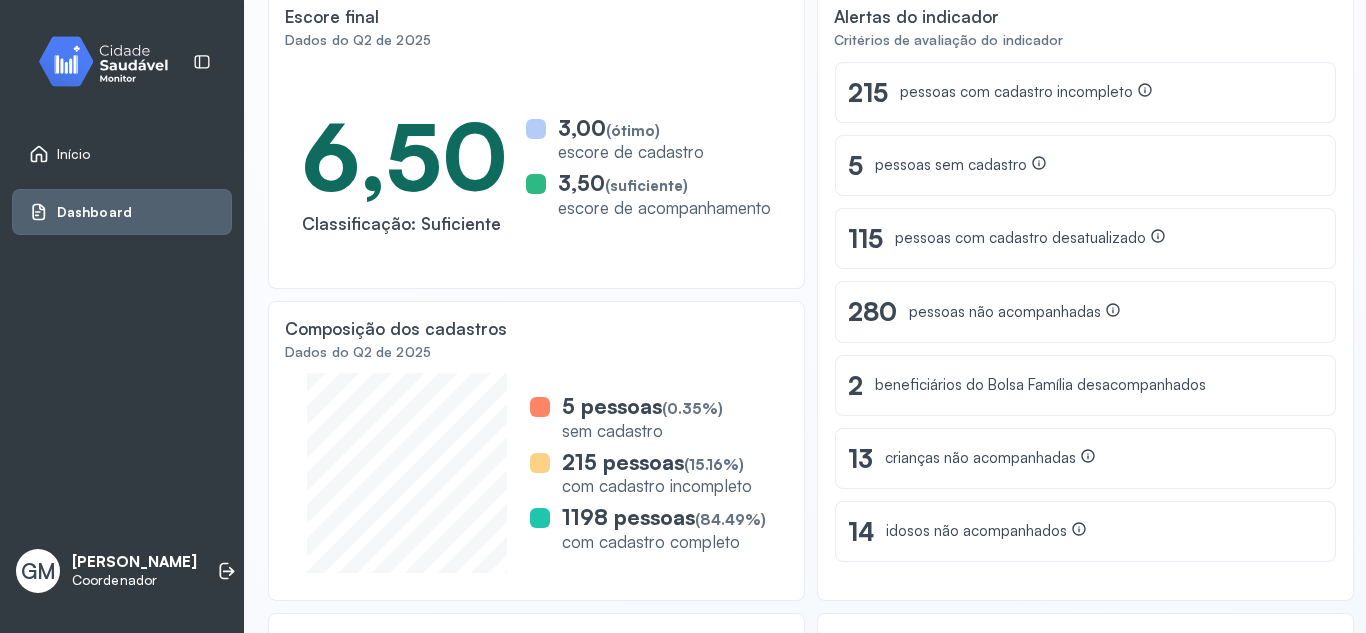 scroll, scrollTop: 202, scrollLeft: 0, axis: vertical 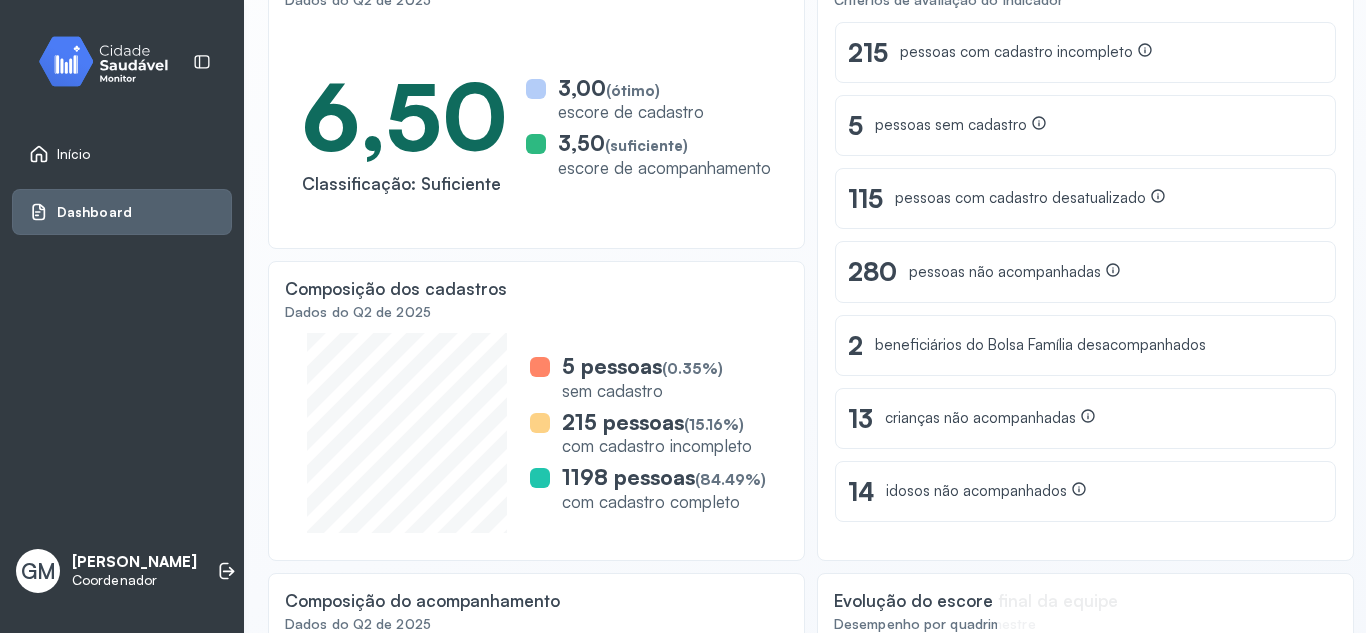 click on "Início" at bounding box center (74, 154) 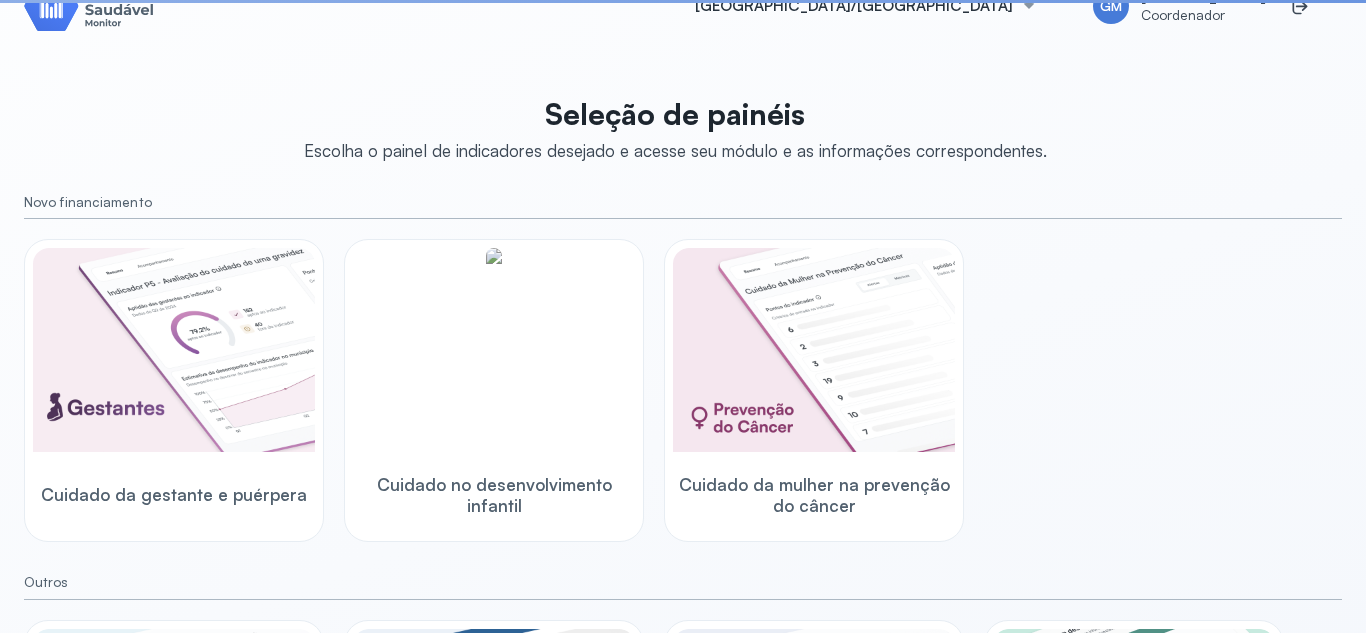 scroll, scrollTop: 265, scrollLeft: 0, axis: vertical 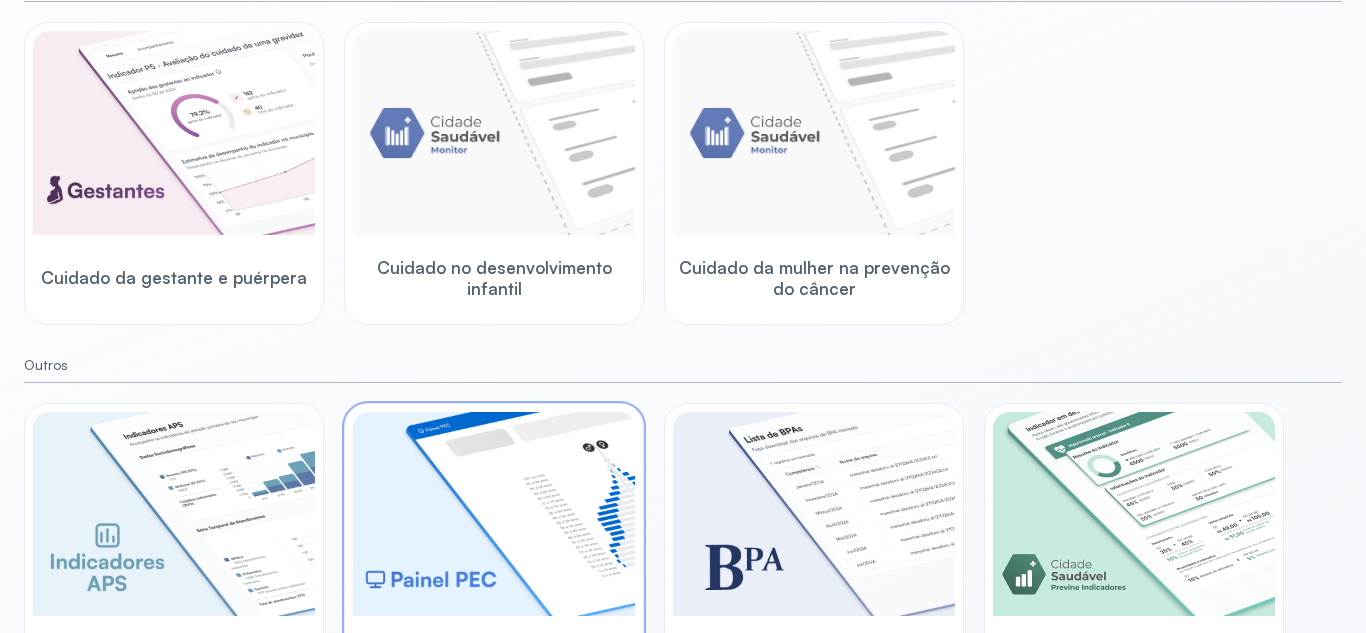 click at bounding box center (494, 514) 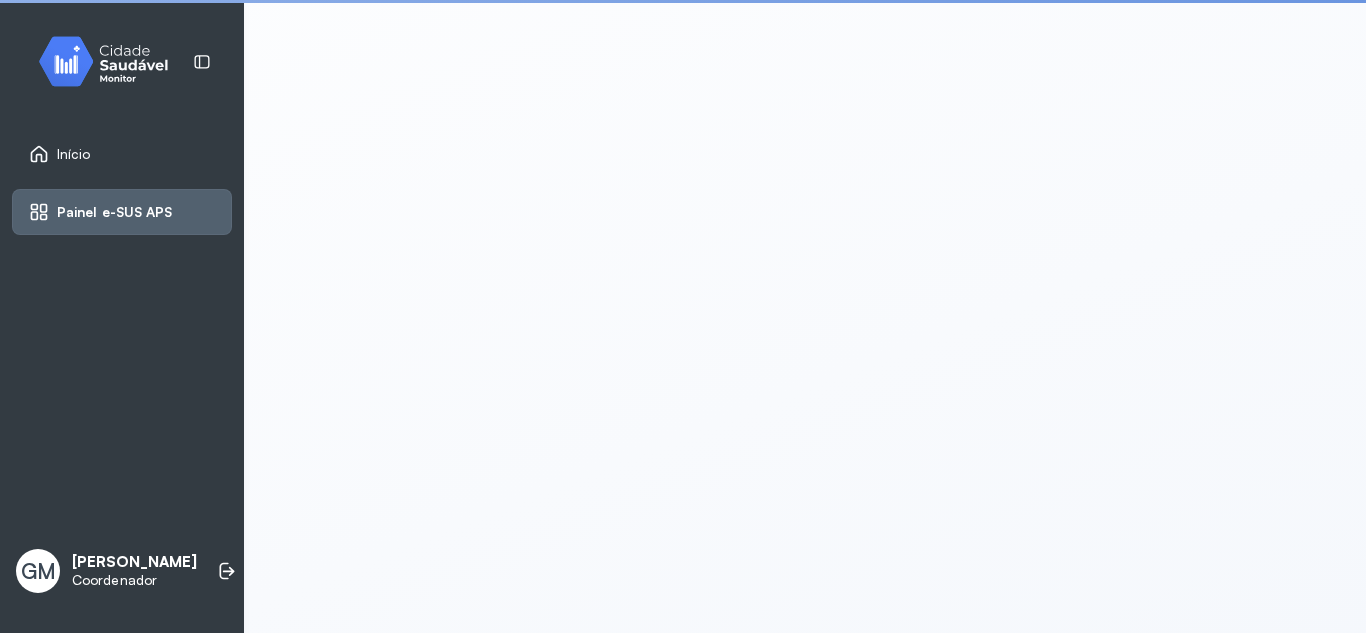scroll, scrollTop: 4, scrollLeft: 0, axis: vertical 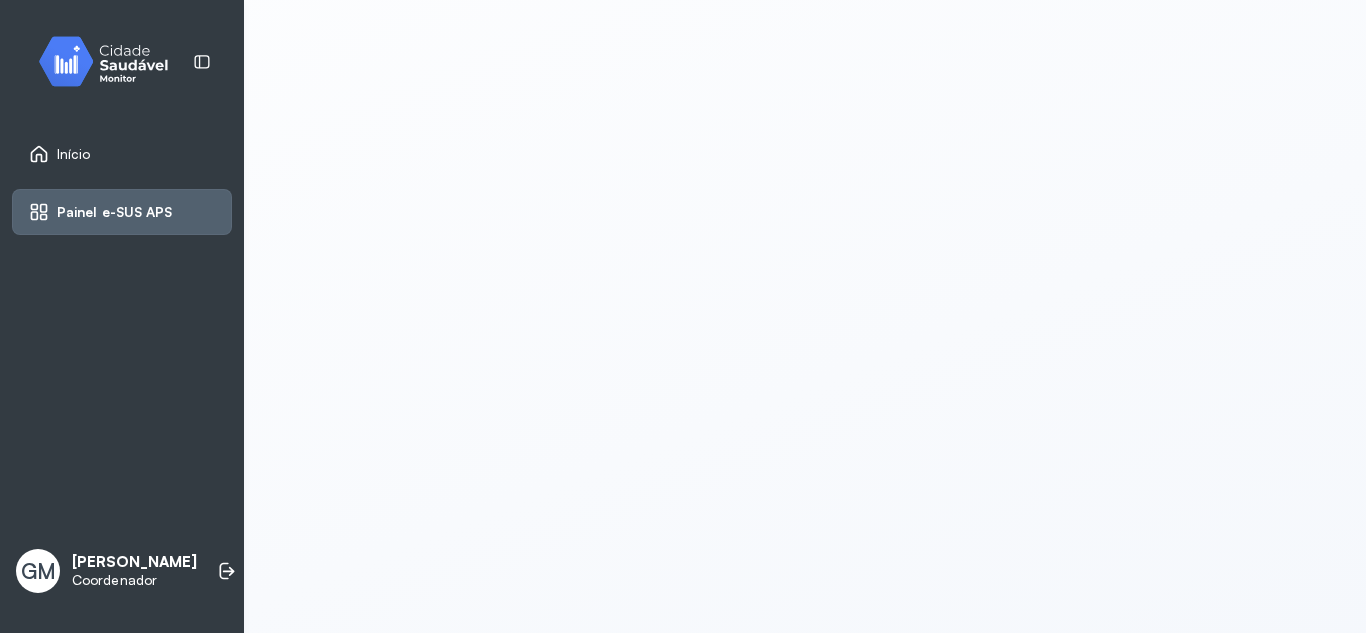 click on "Início" at bounding box center (60, 154) 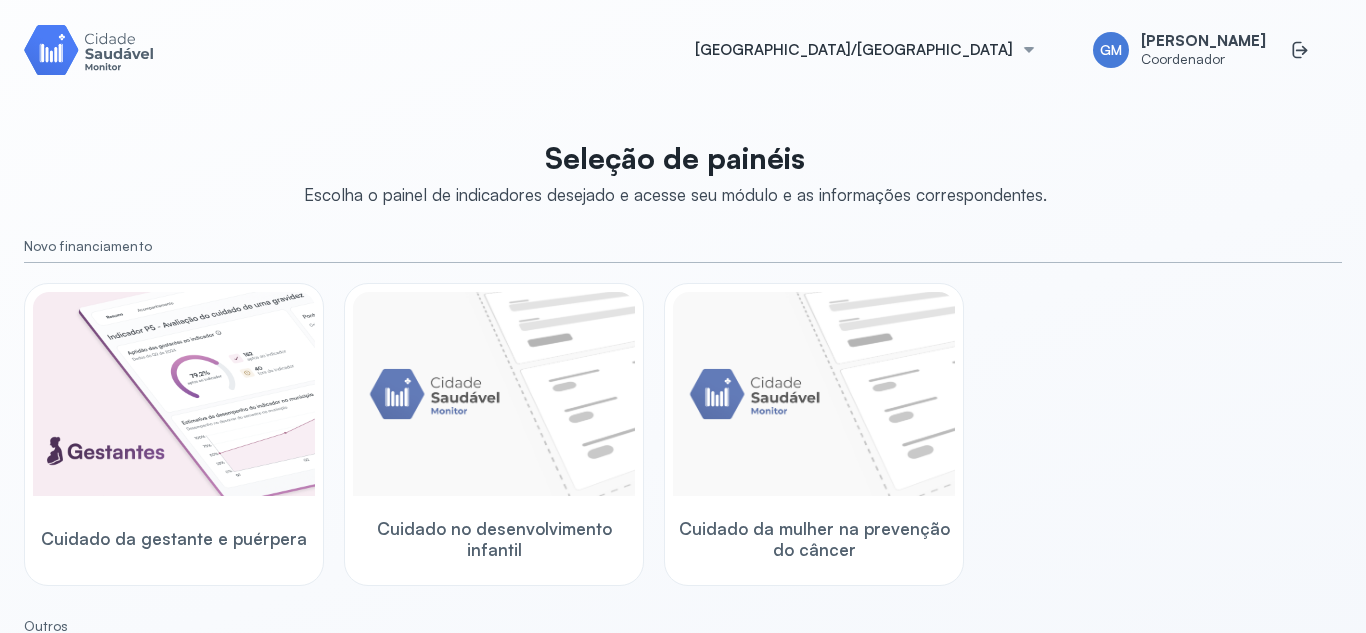 scroll, scrollTop: 661, scrollLeft: 0, axis: vertical 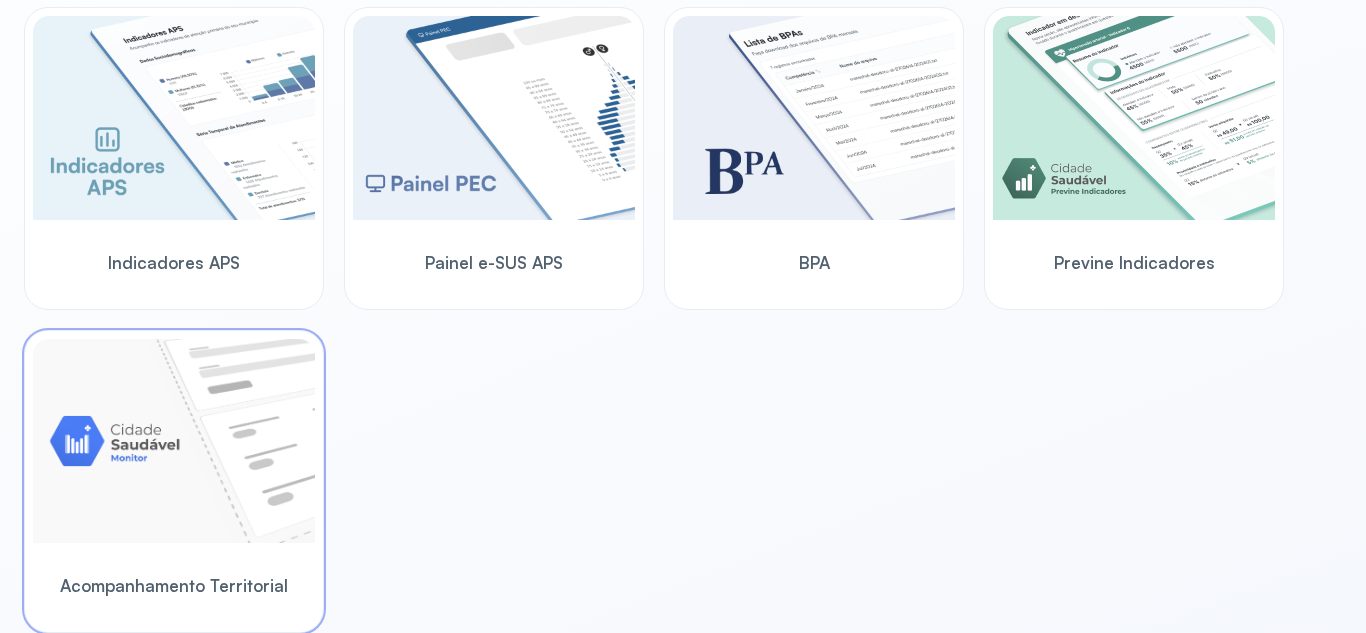 click on "Acompanhamento Territorial" at bounding box center (174, 585) 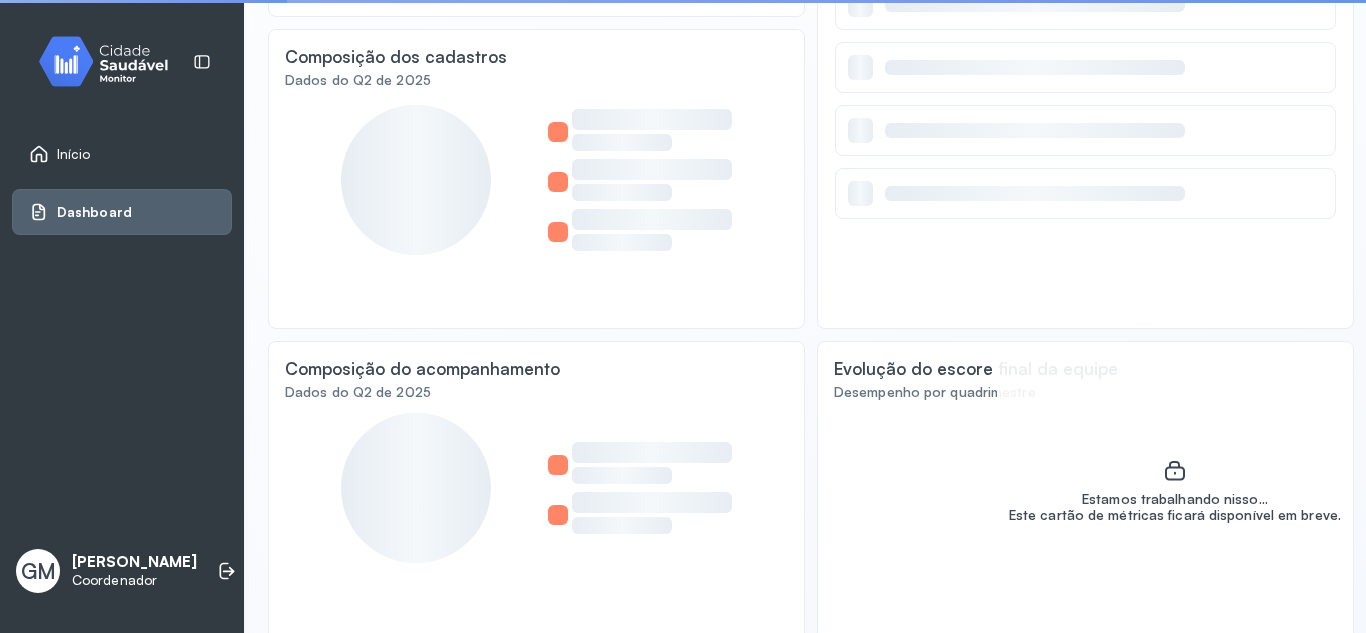 scroll, scrollTop: 505, scrollLeft: 0, axis: vertical 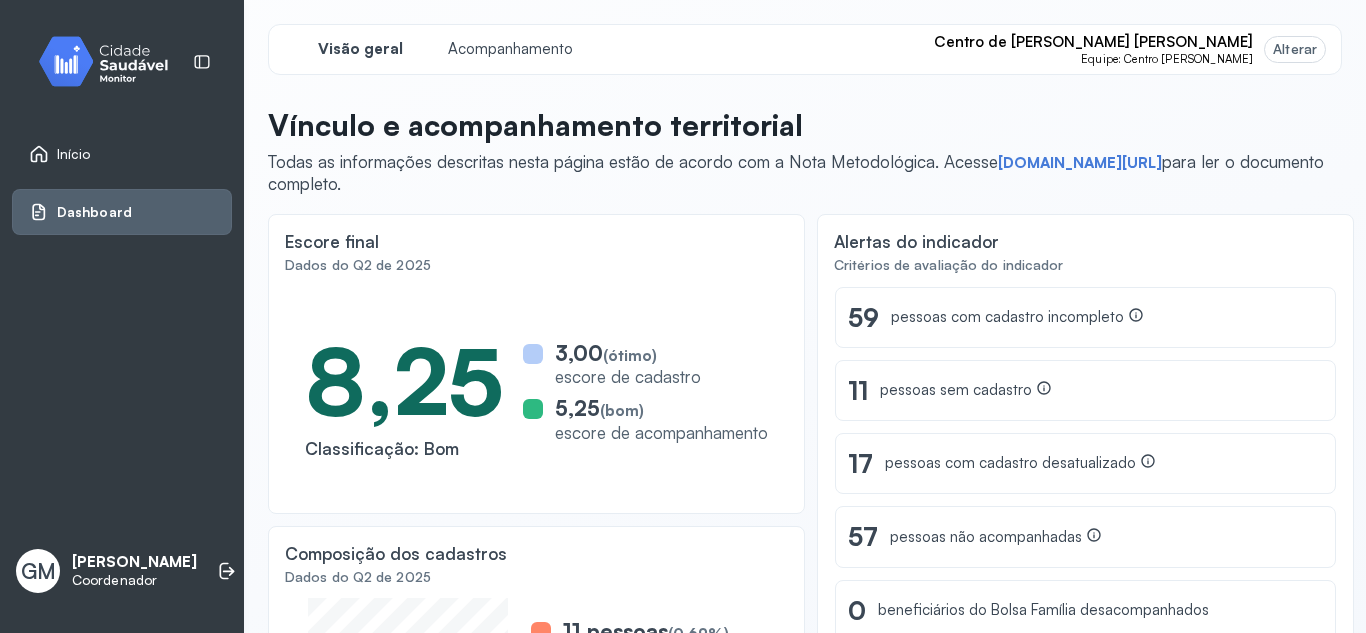 click on "Alterar" at bounding box center [1295, 49] 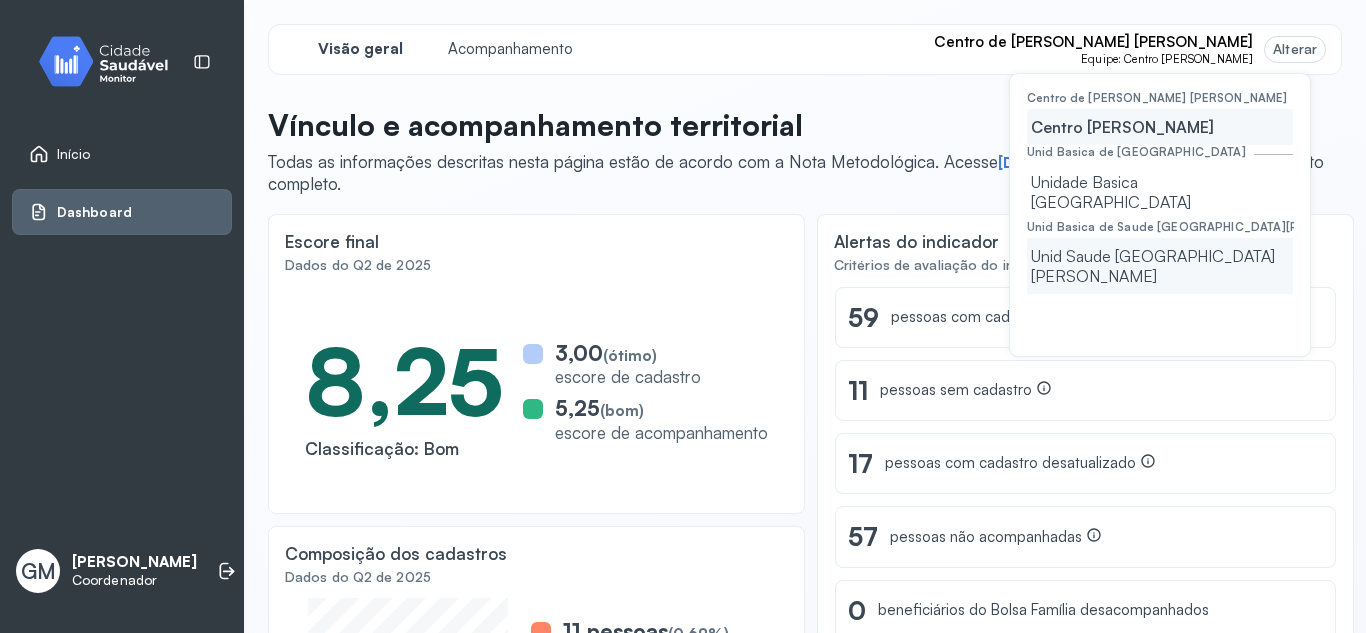 click on "Unid Saude [GEOGRAPHIC_DATA]" 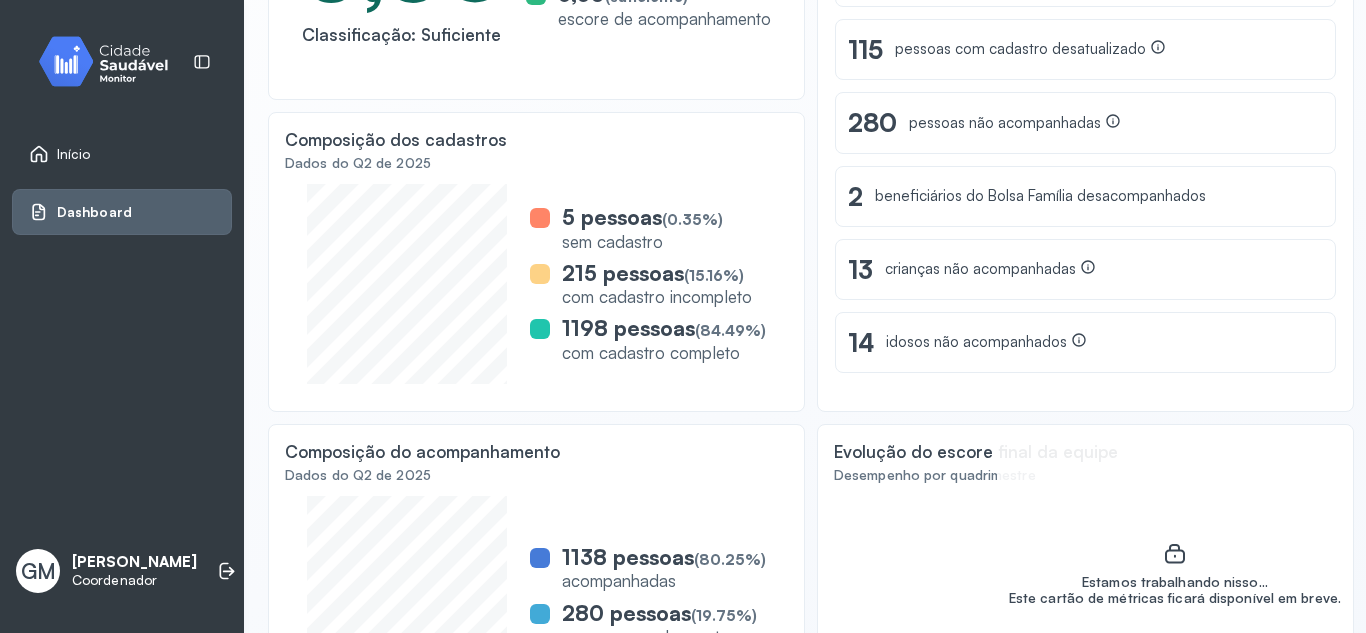 scroll, scrollTop: 505, scrollLeft: 0, axis: vertical 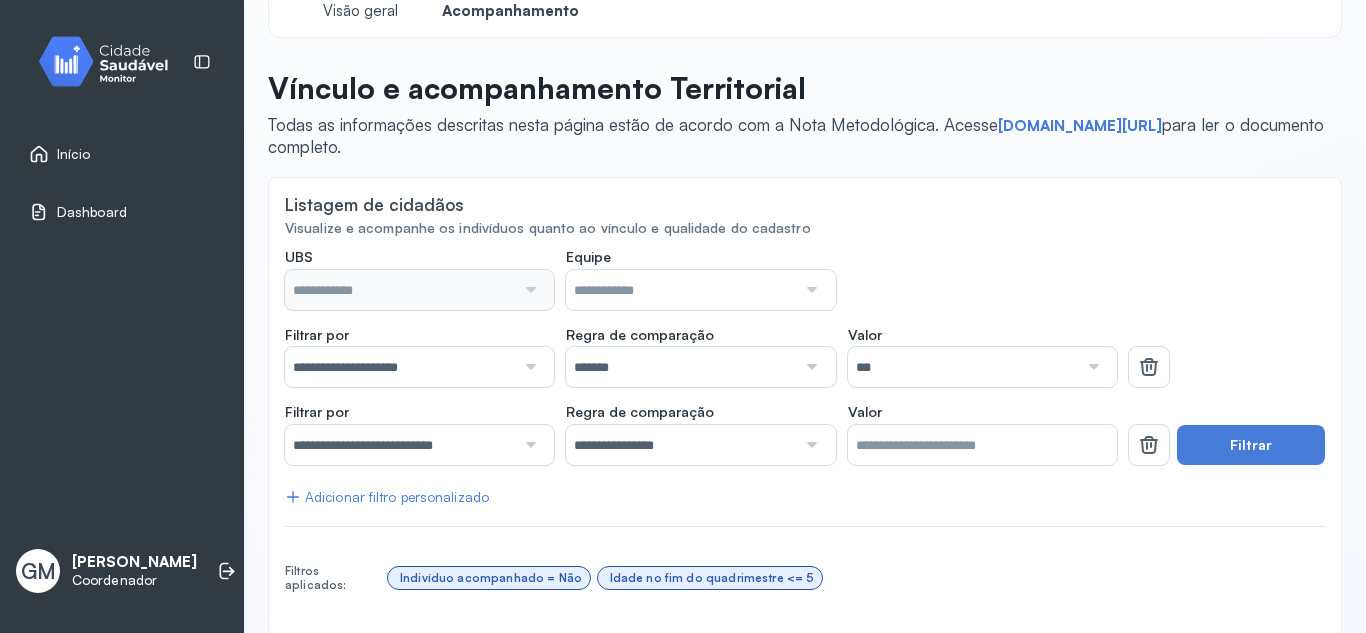 type on "**********" 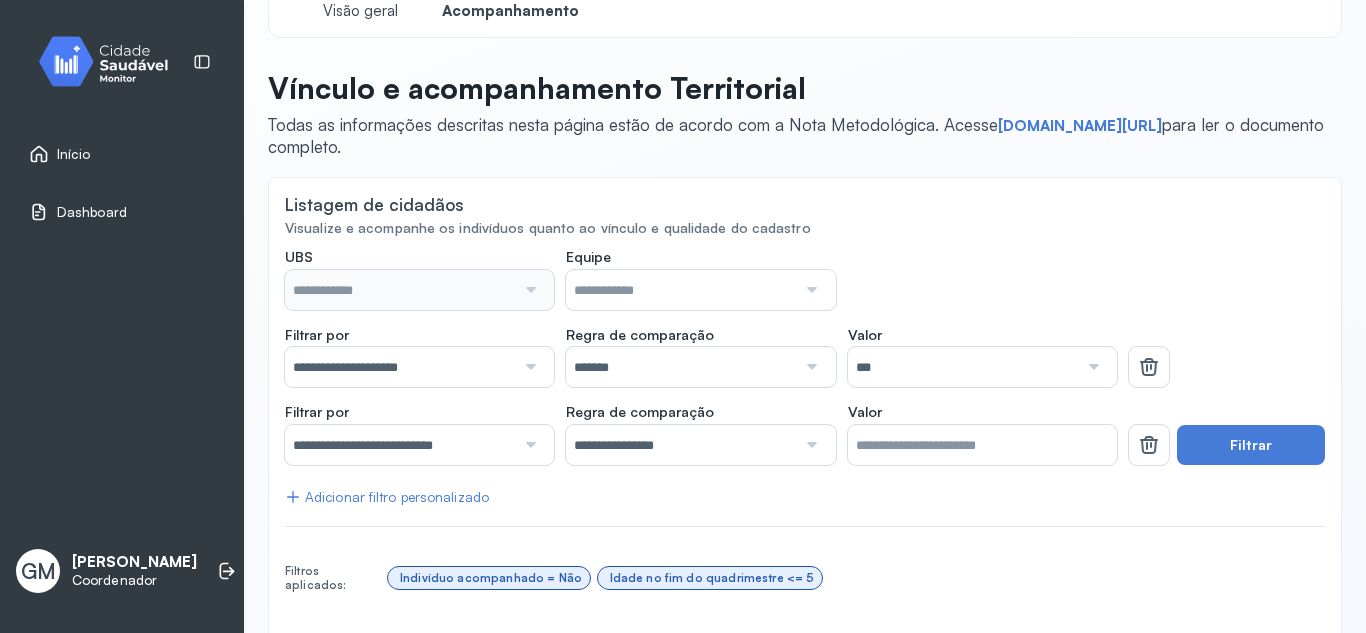 type on "**********" 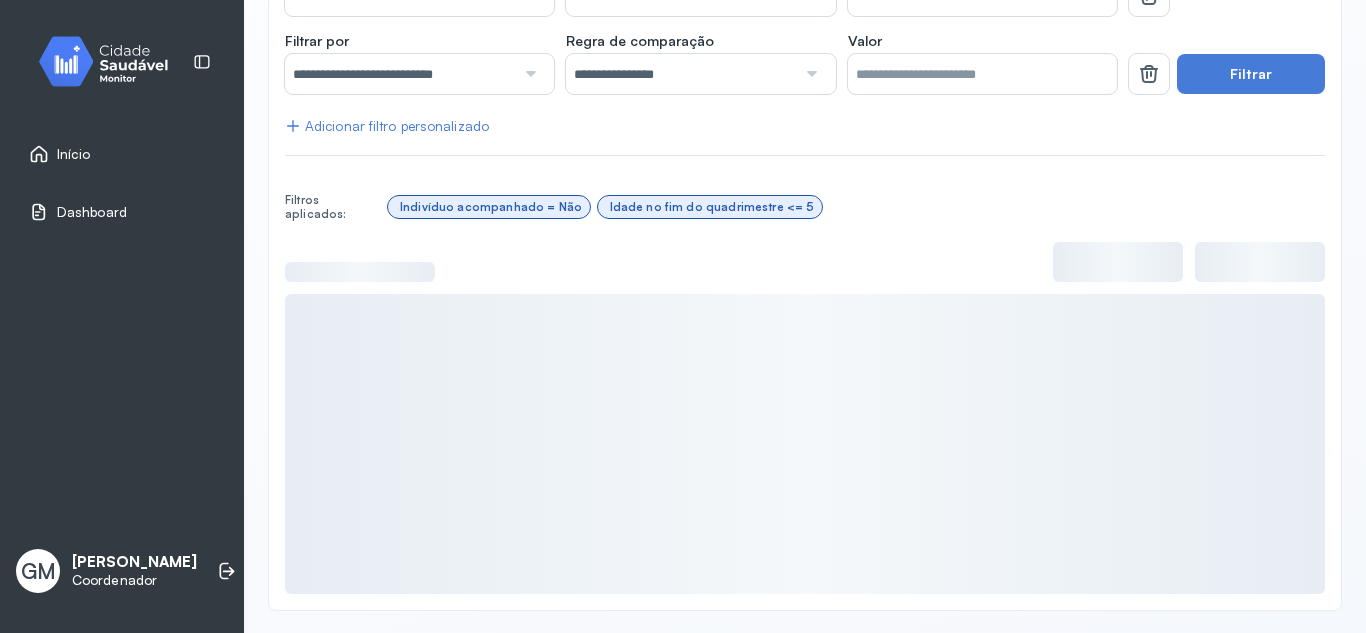 scroll, scrollTop: 413, scrollLeft: 0, axis: vertical 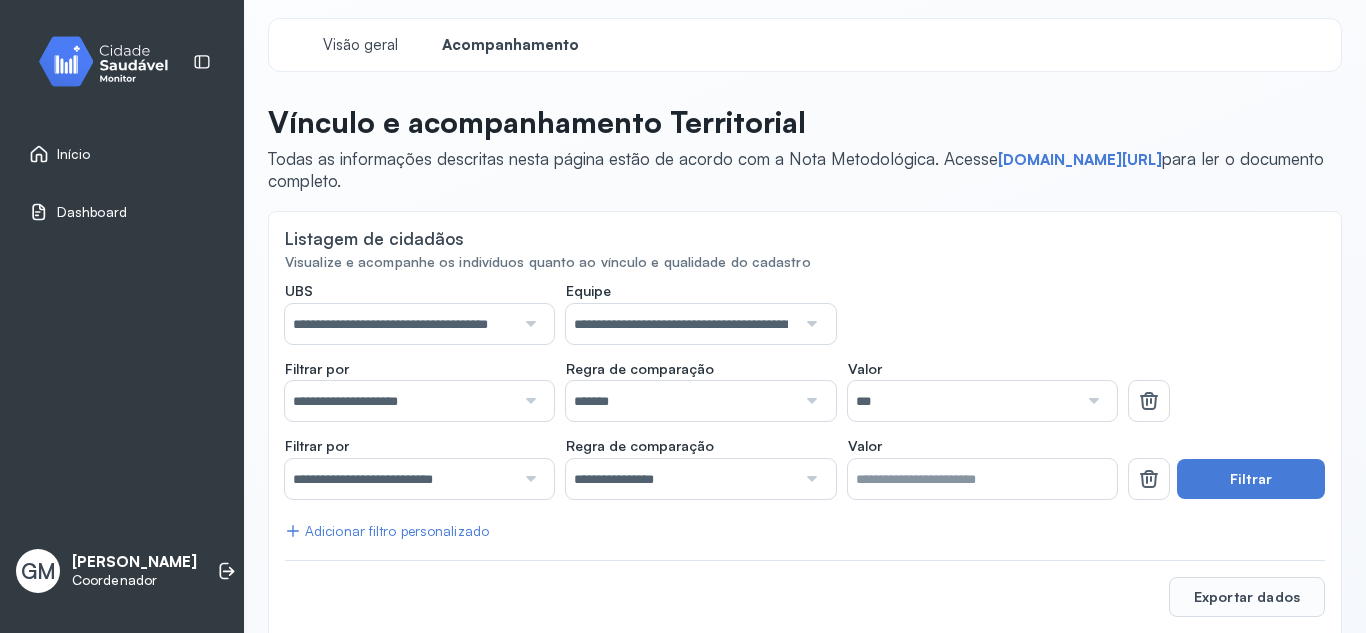 click at bounding box center (528, 324) 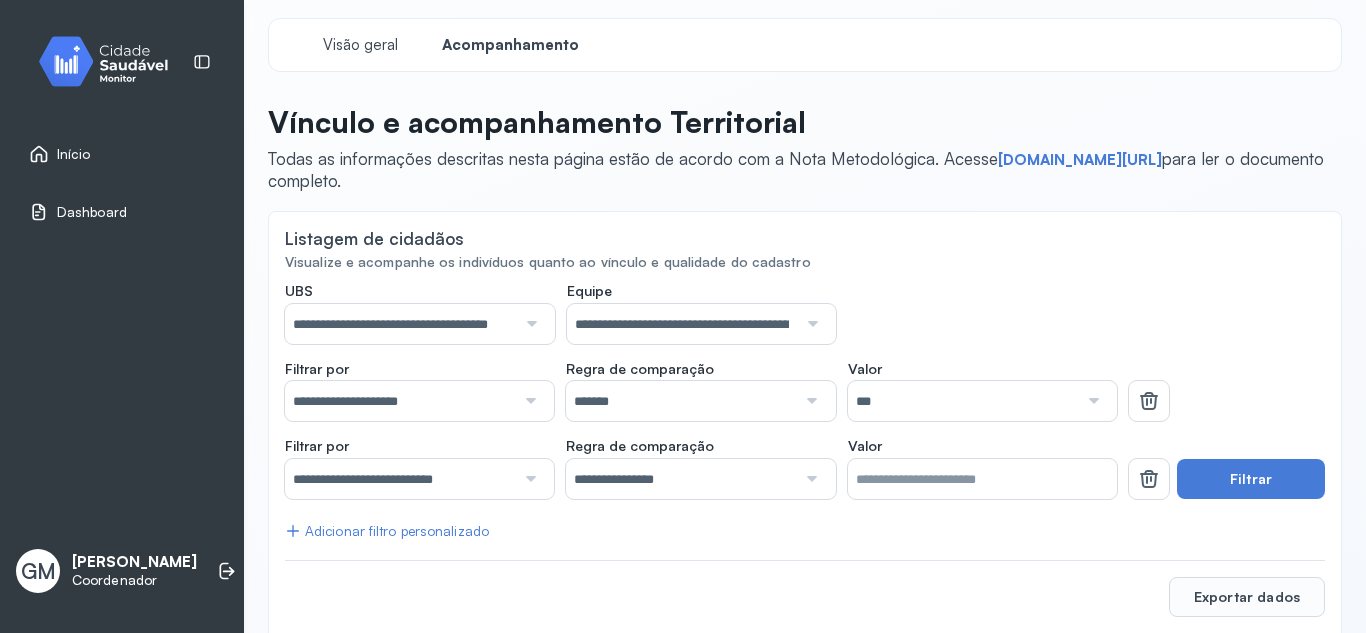 scroll, scrollTop: 0, scrollLeft: 0, axis: both 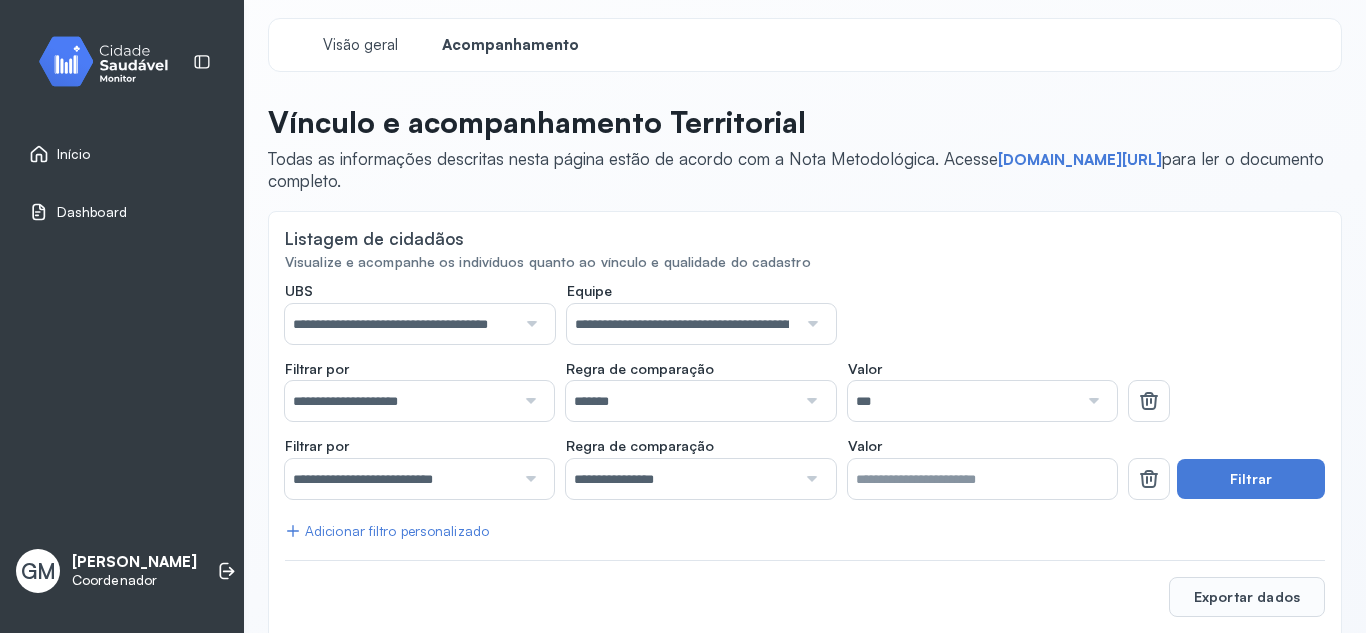 click on "**********" 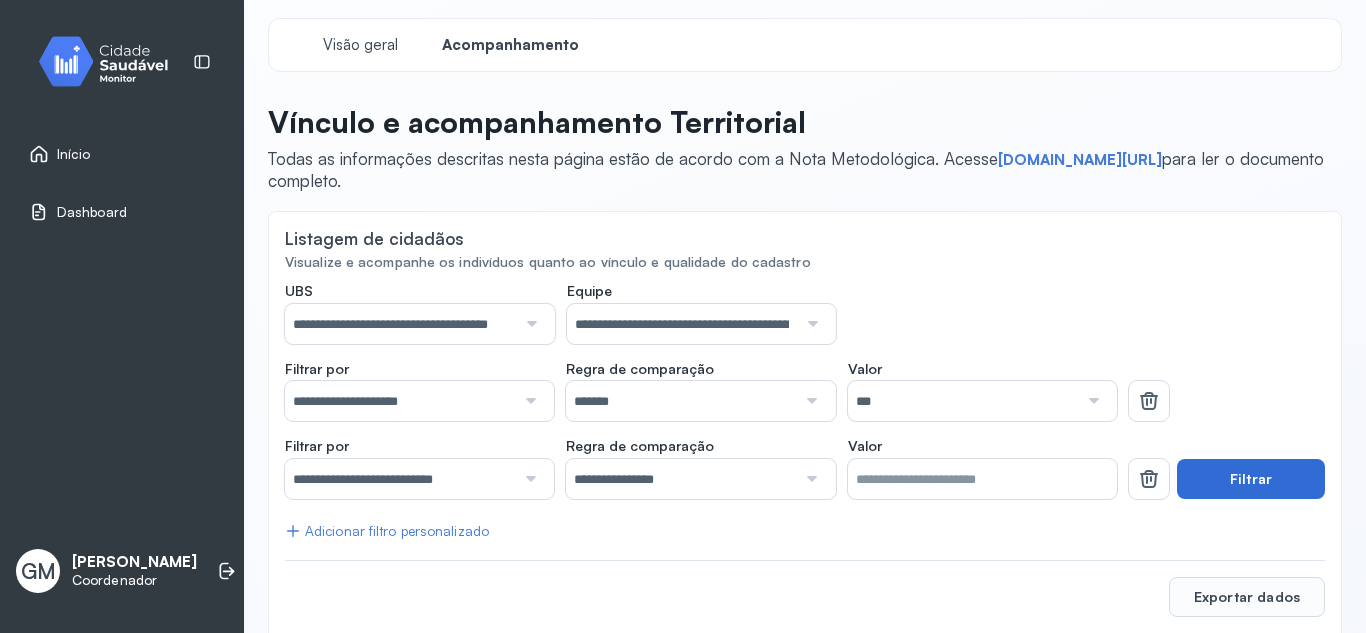 click on "Filtrar" at bounding box center (1251, 479) 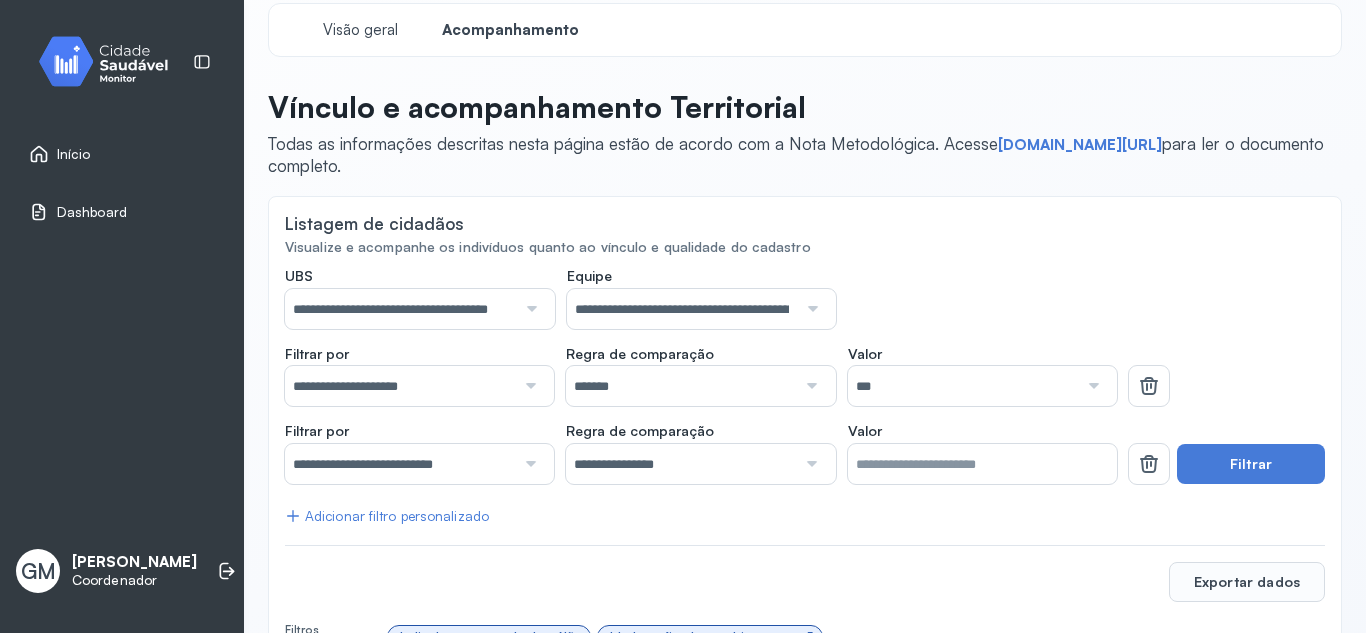 scroll, scrollTop: 0, scrollLeft: 0, axis: both 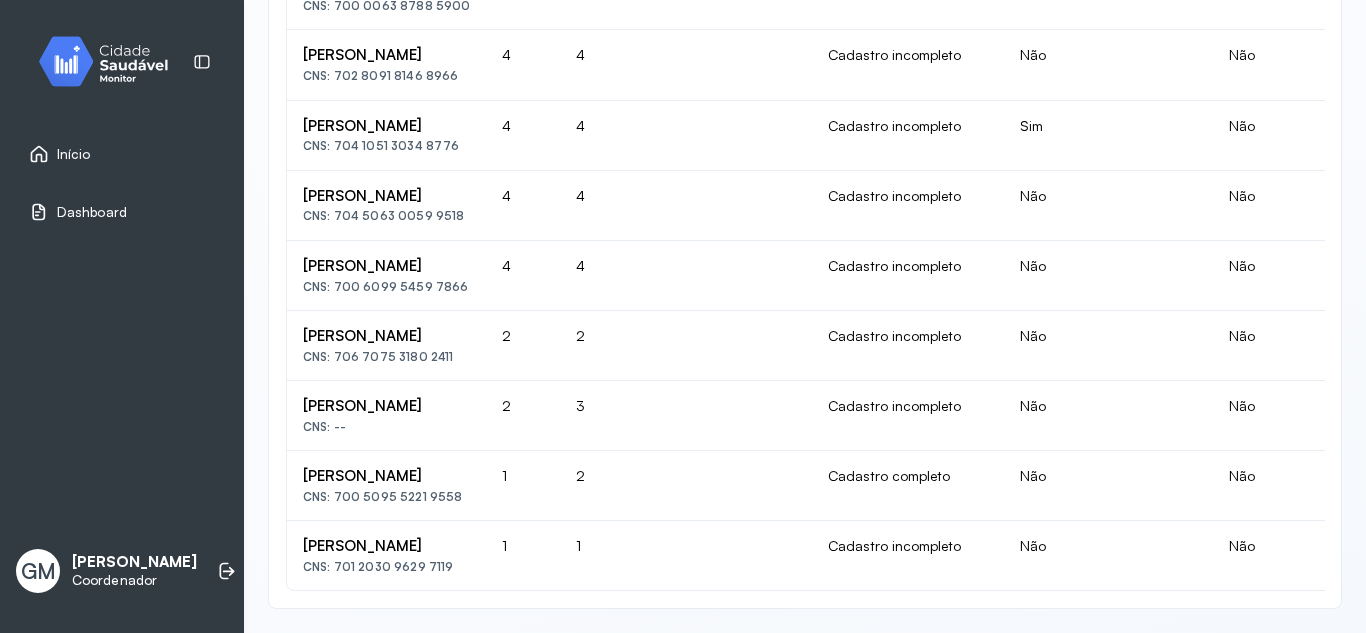 type 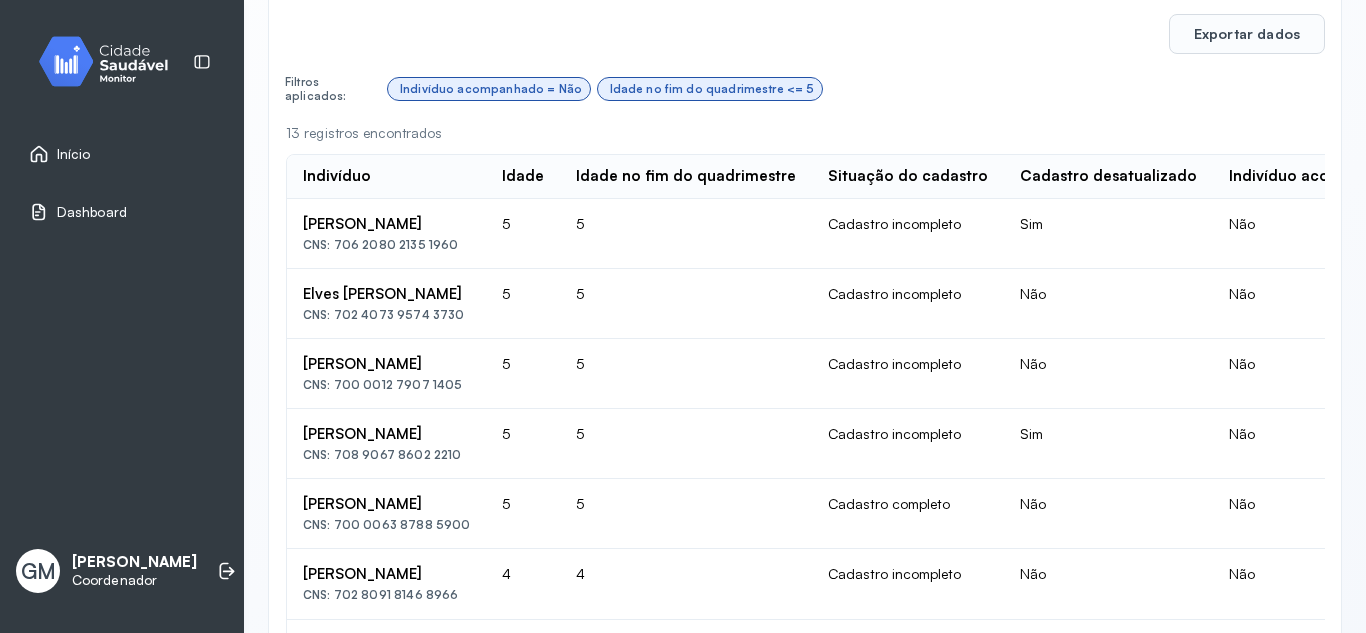 scroll, scrollTop: 0, scrollLeft: 0, axis: both 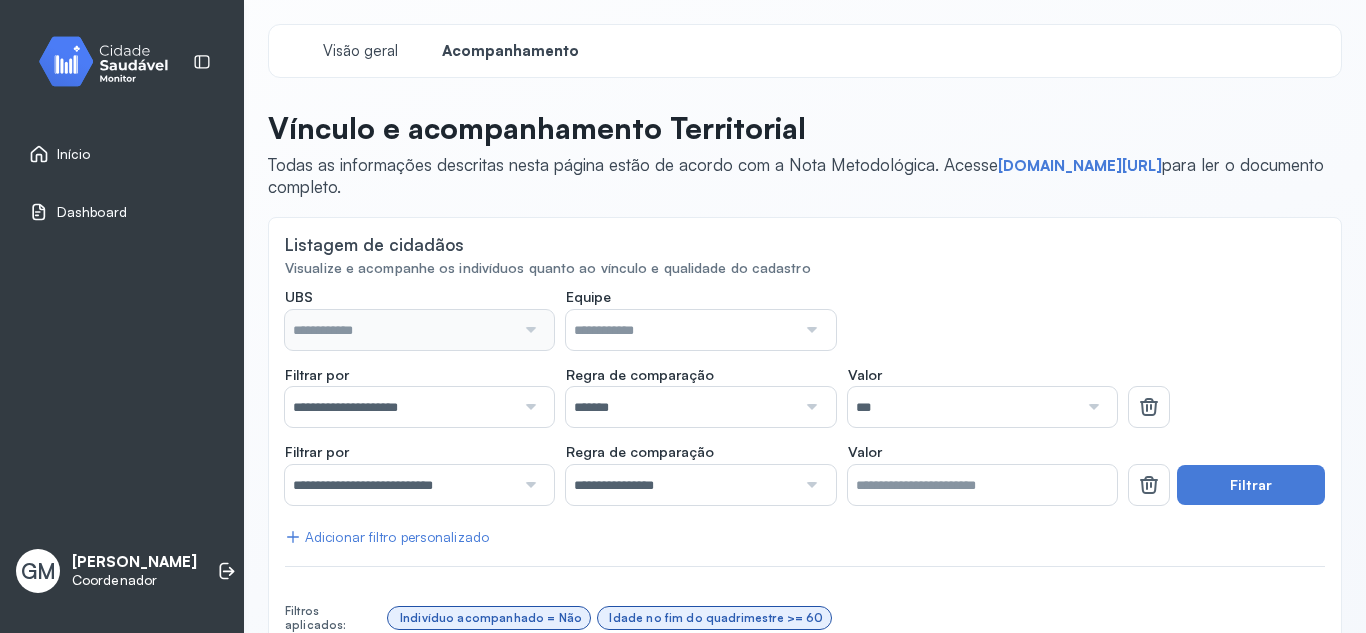 type on "**********" 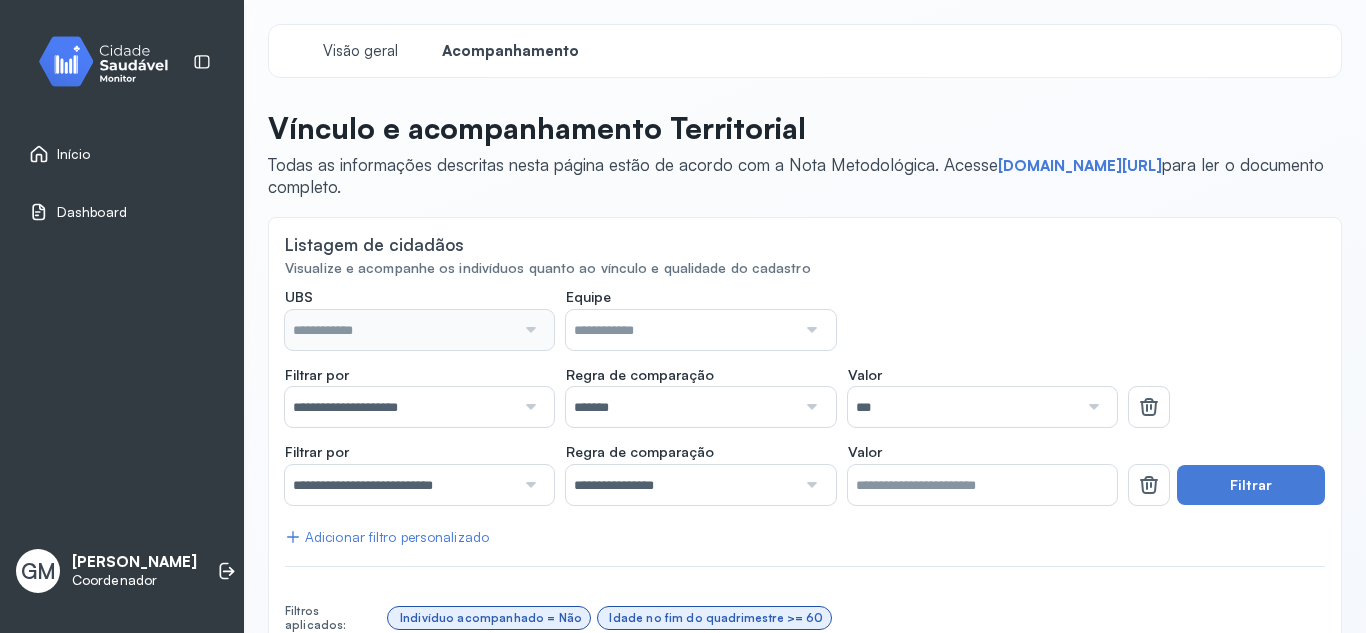 type on "**********" 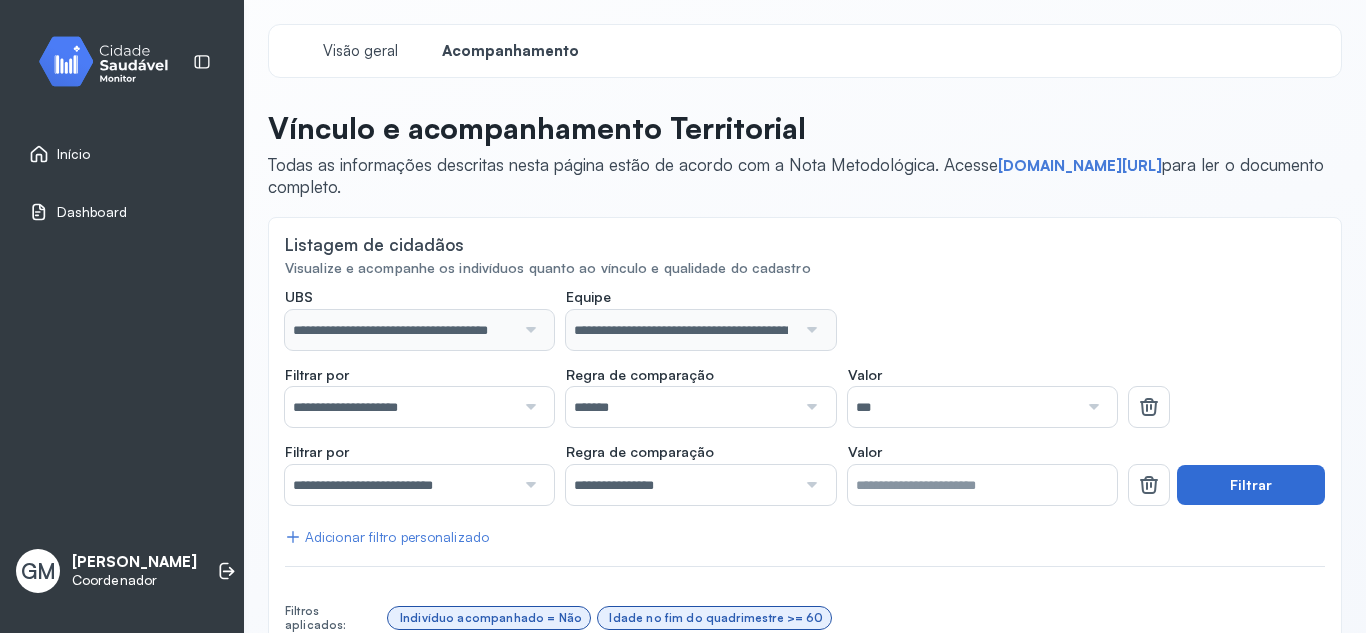click on "Filtrar" at bounding box center (1251, 485) 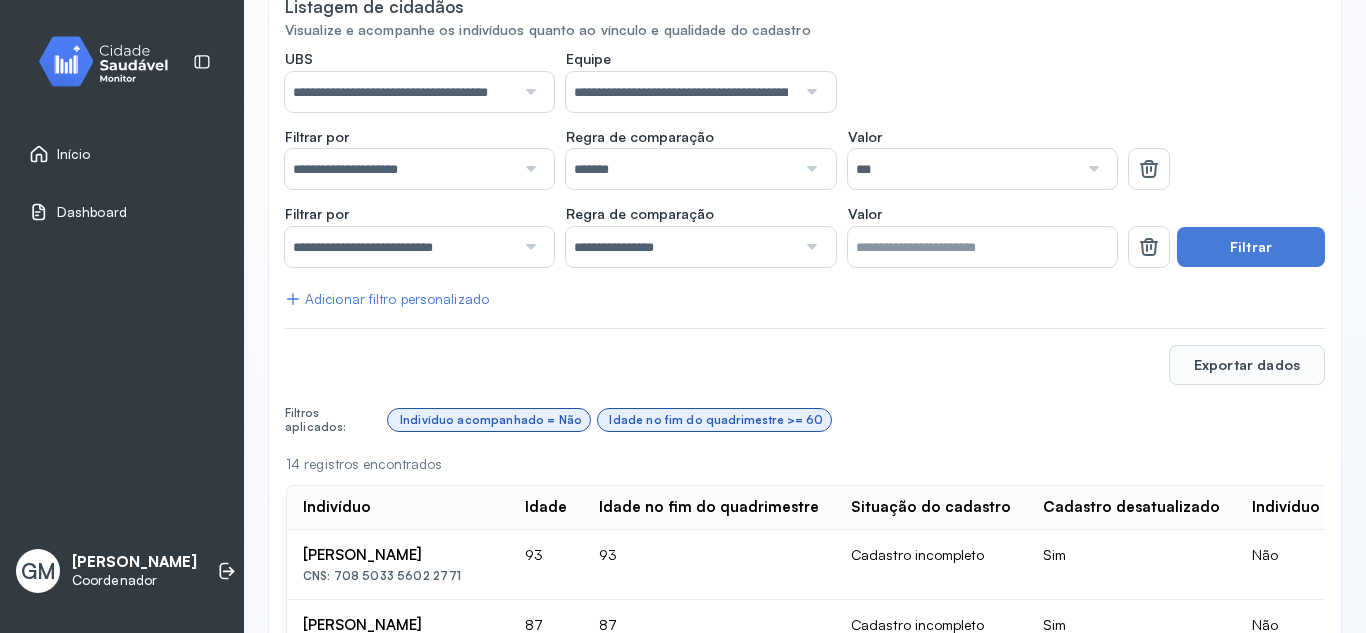 scroll, scrollTop: 413, scrollLeft: 0, axis: vertical 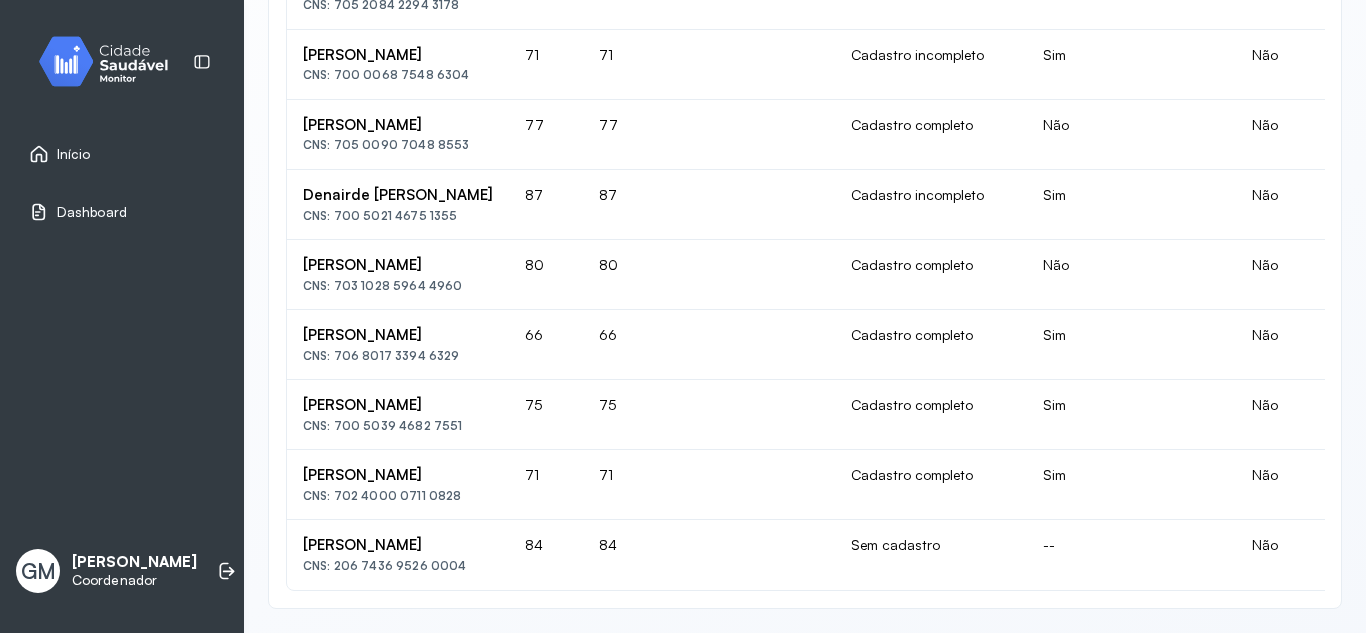 drag, startPoint x: 629, startPoint y: 578, endPoint x: 682, endPoint y: 571, distance: 53.460266 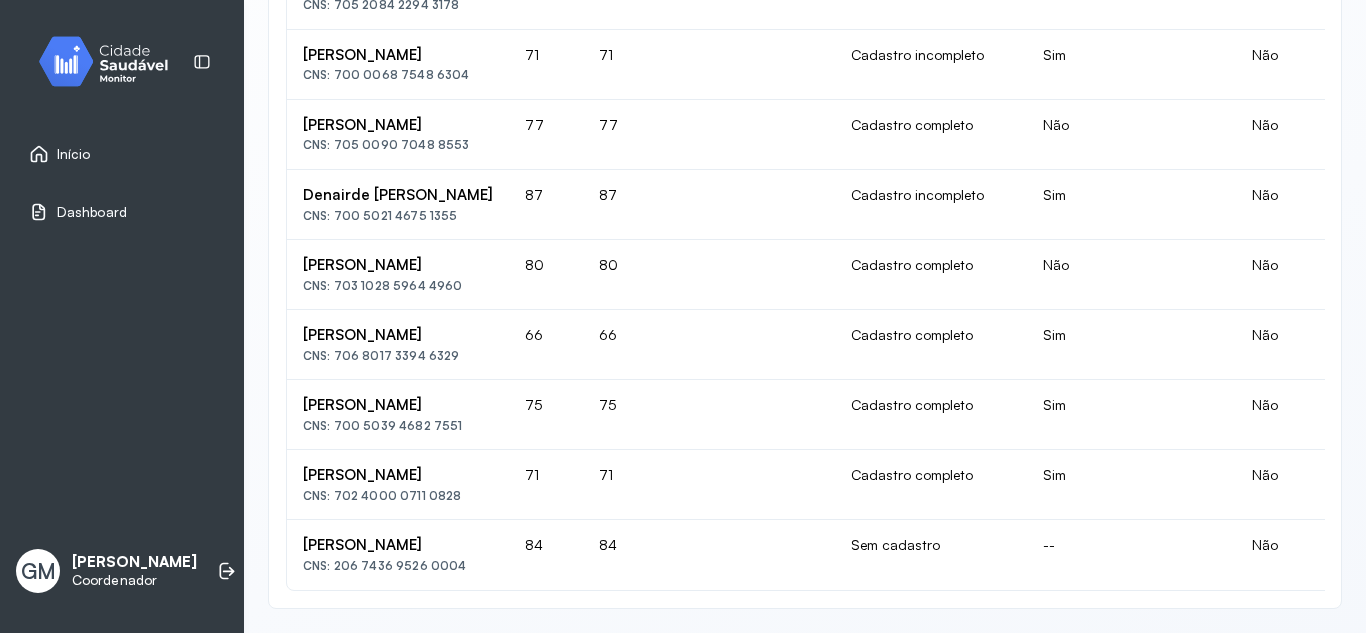 scroll, scrollTop: 0, scrollLeft: 897, axis: horizontal 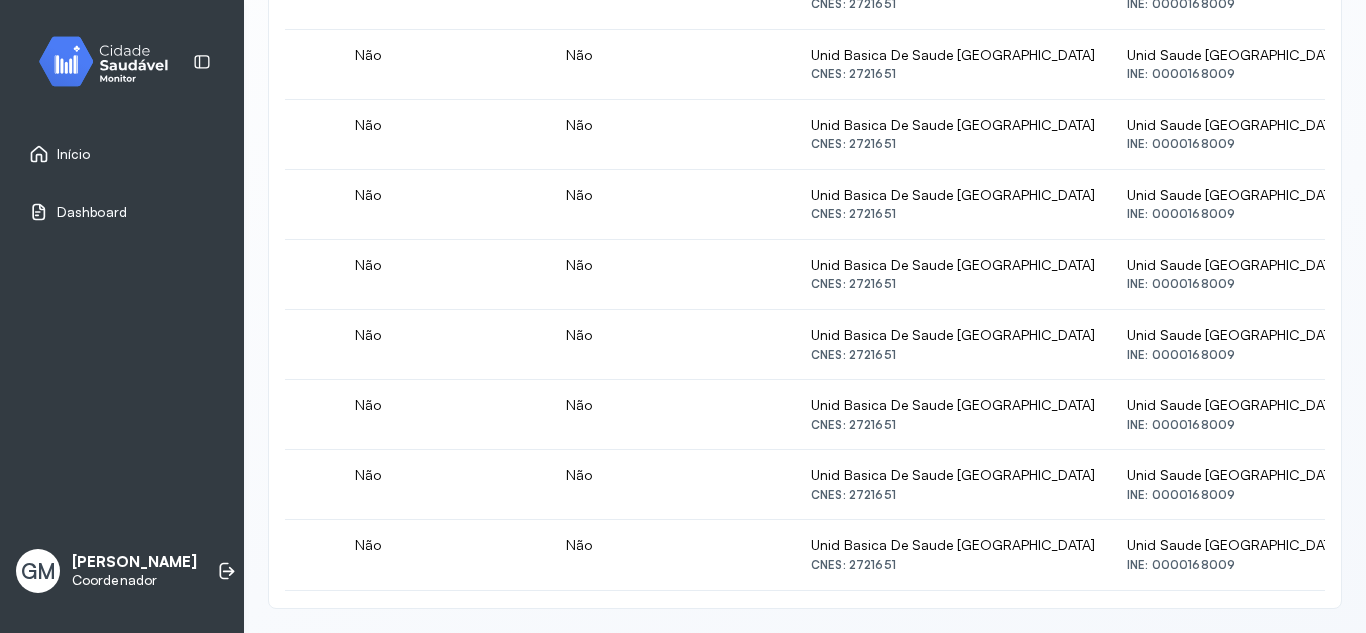 drag, startPoint x: 682, startPoint y: 571, endPoint x: 718, endPoint y: 585, distance: 38.626415 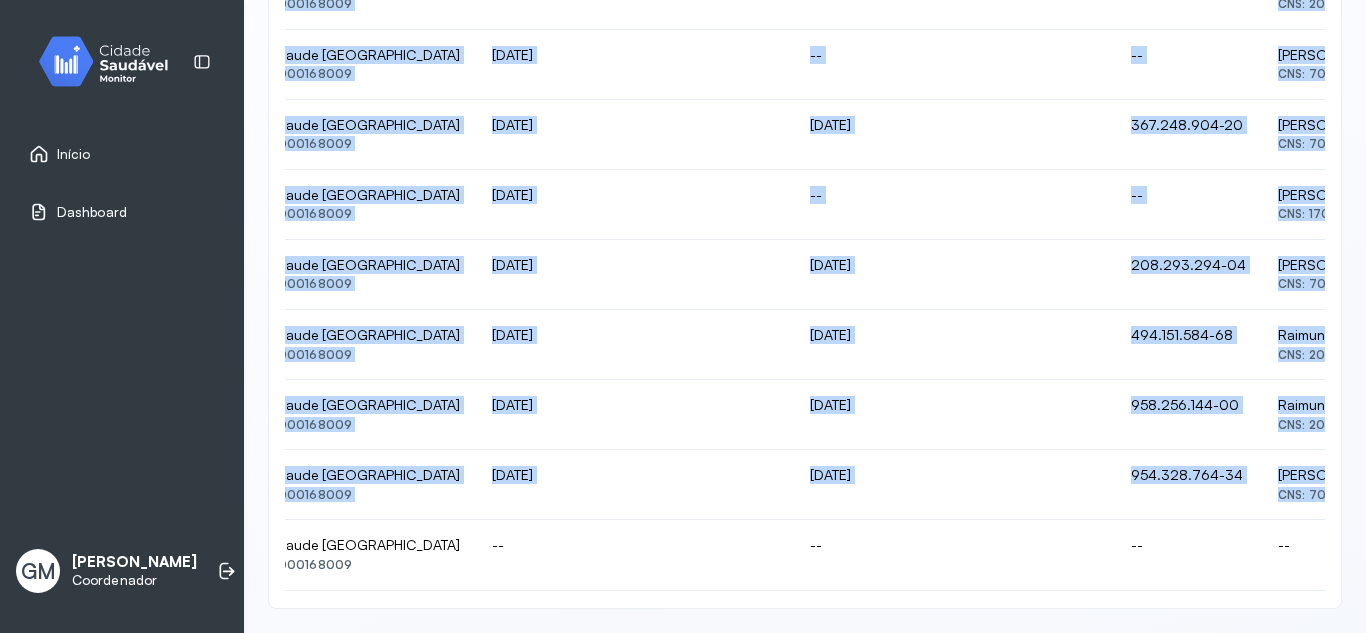 scroll, scrollTop: 0, scrollLeft: 1801, axis: horizontal 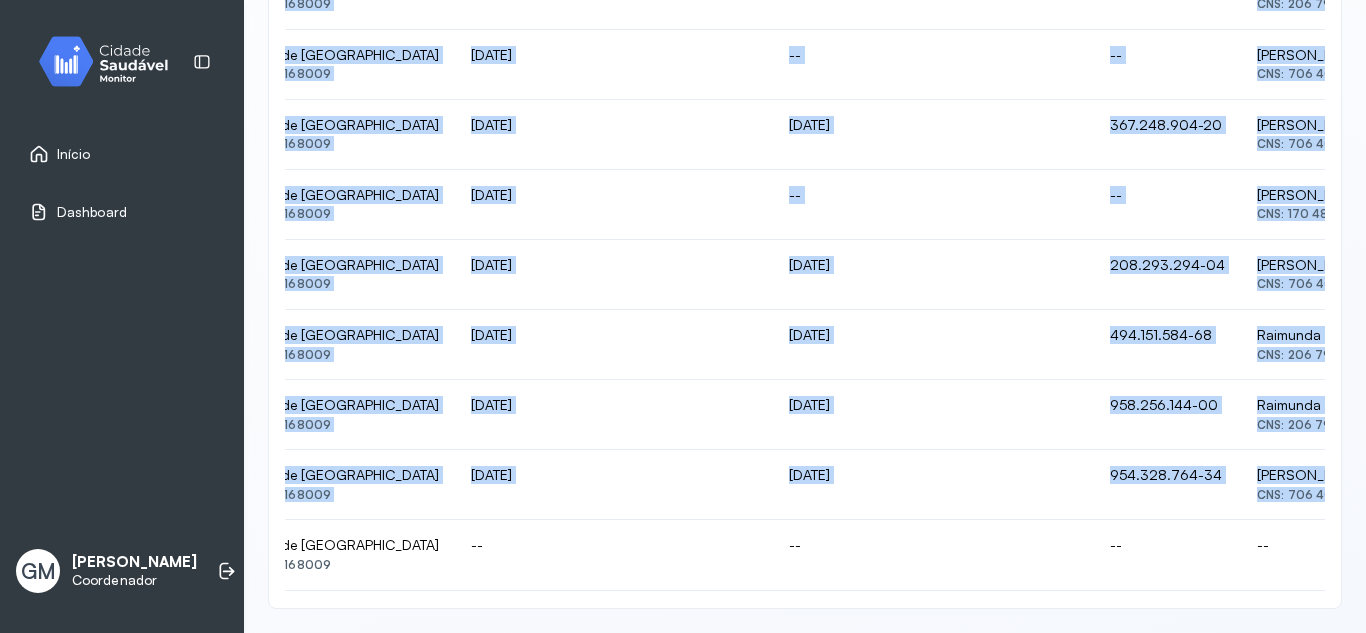click on "[PERSON_NAME]" at bounding box center [1368, 475] 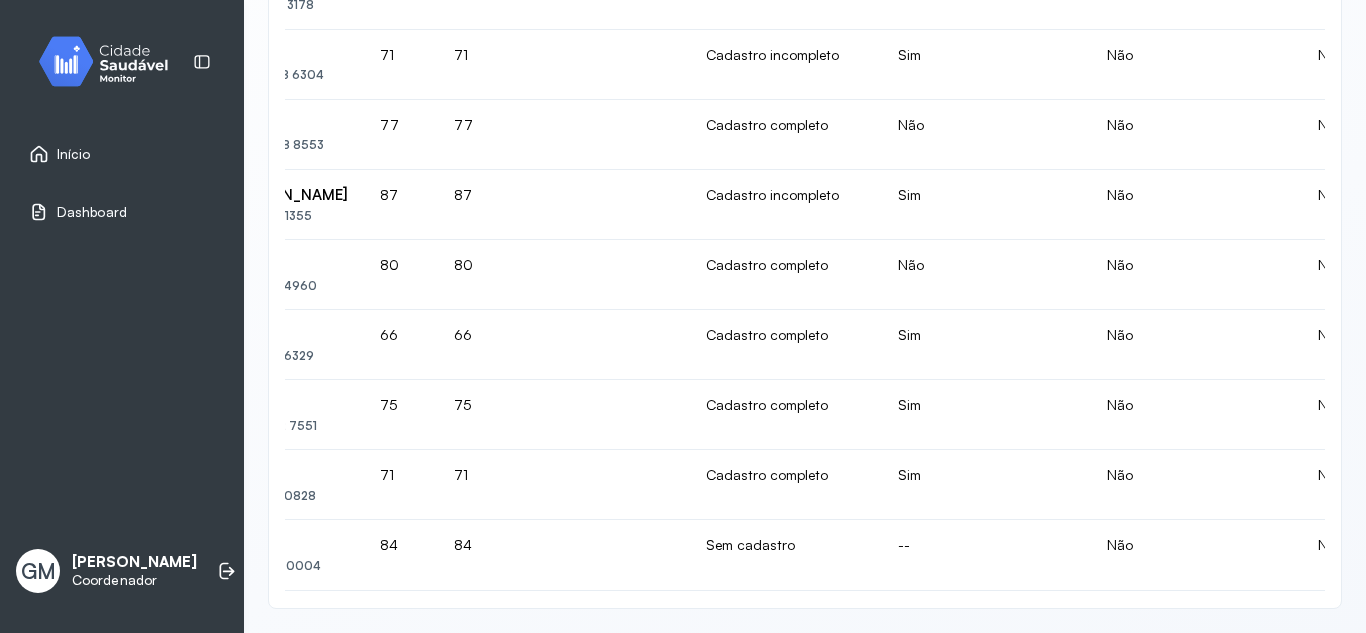 scroll, scrollTop: 0, scrollLeft: 0, axis: both 